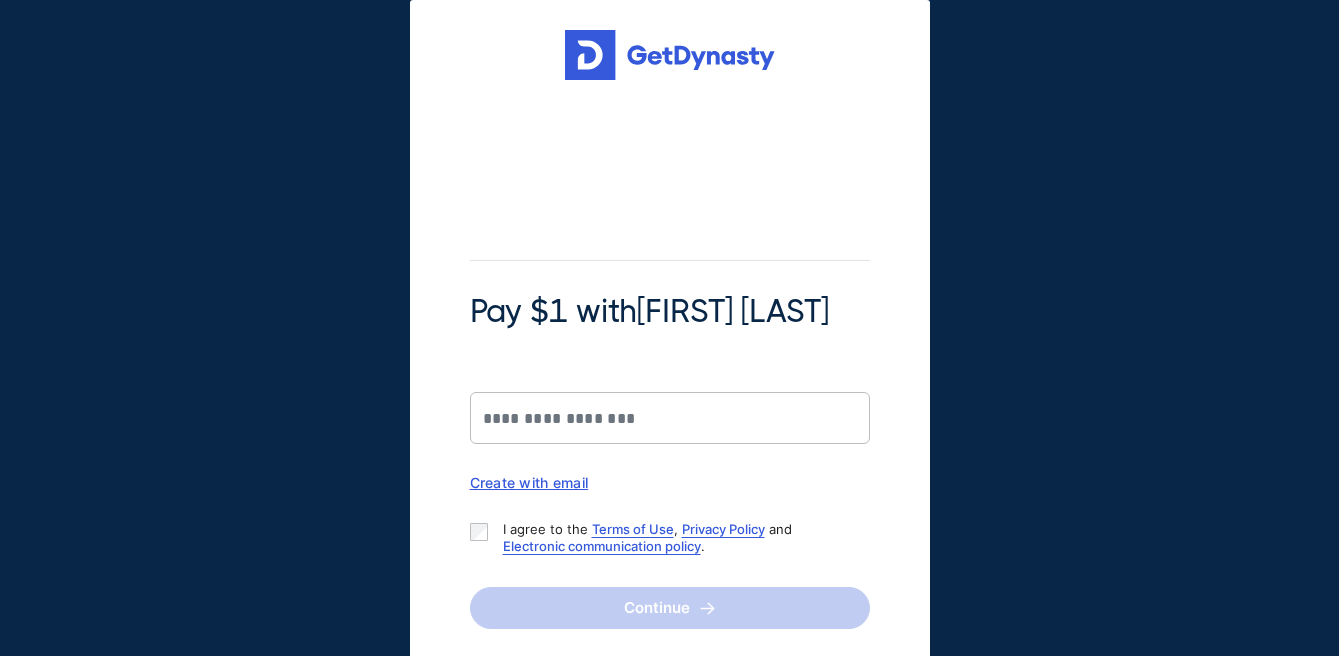 scroll, scrollTop: 0, scrollLeft: 0, axis: both 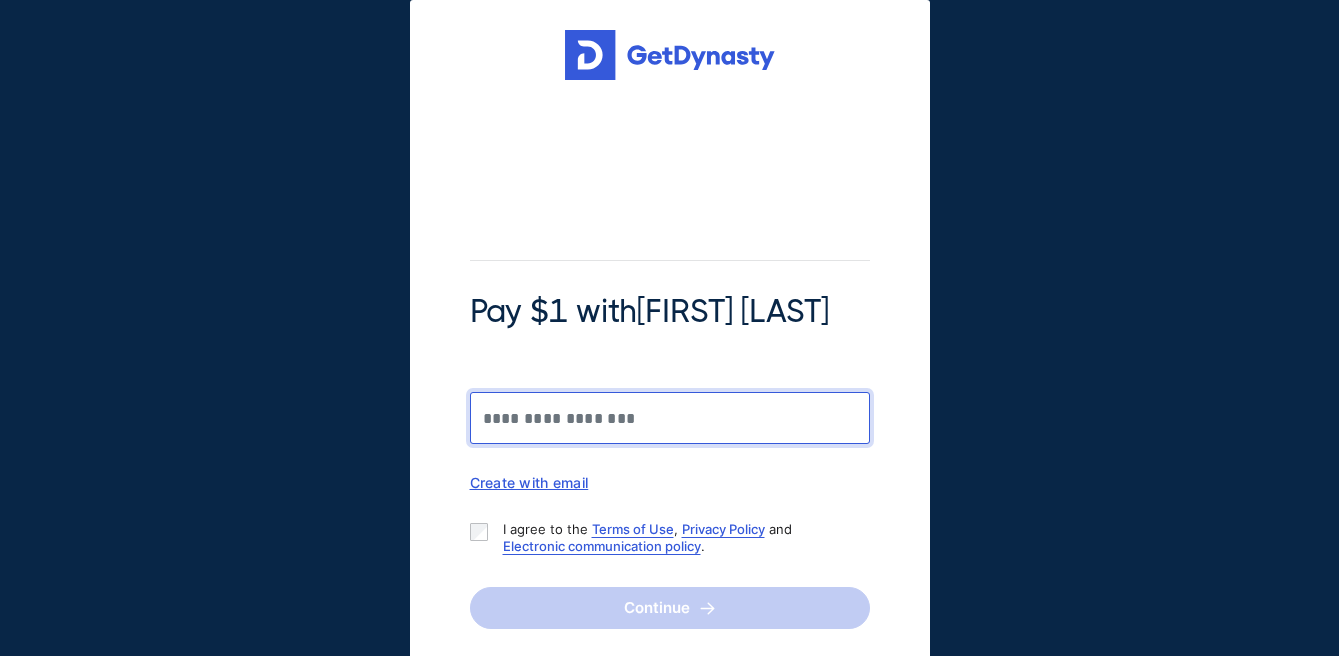 click on "Pay $1 with  [FIRST] [LAST]" at bounding box center [670, 418] 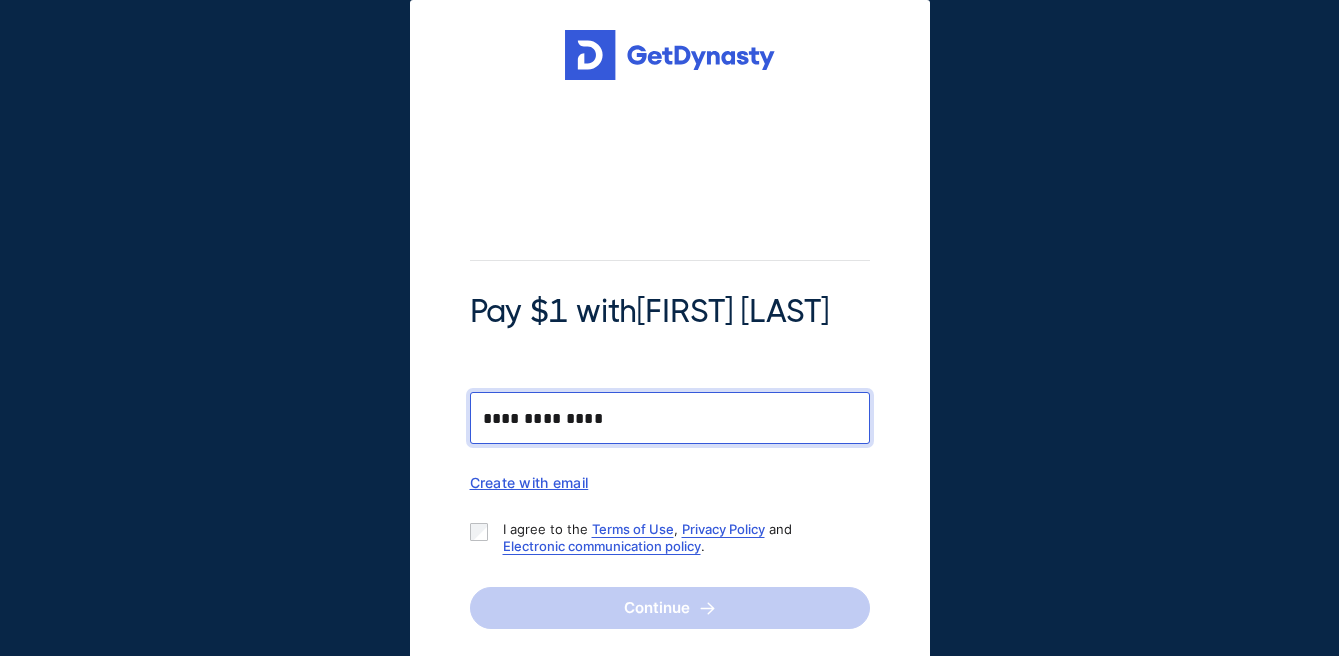 type on "**********" 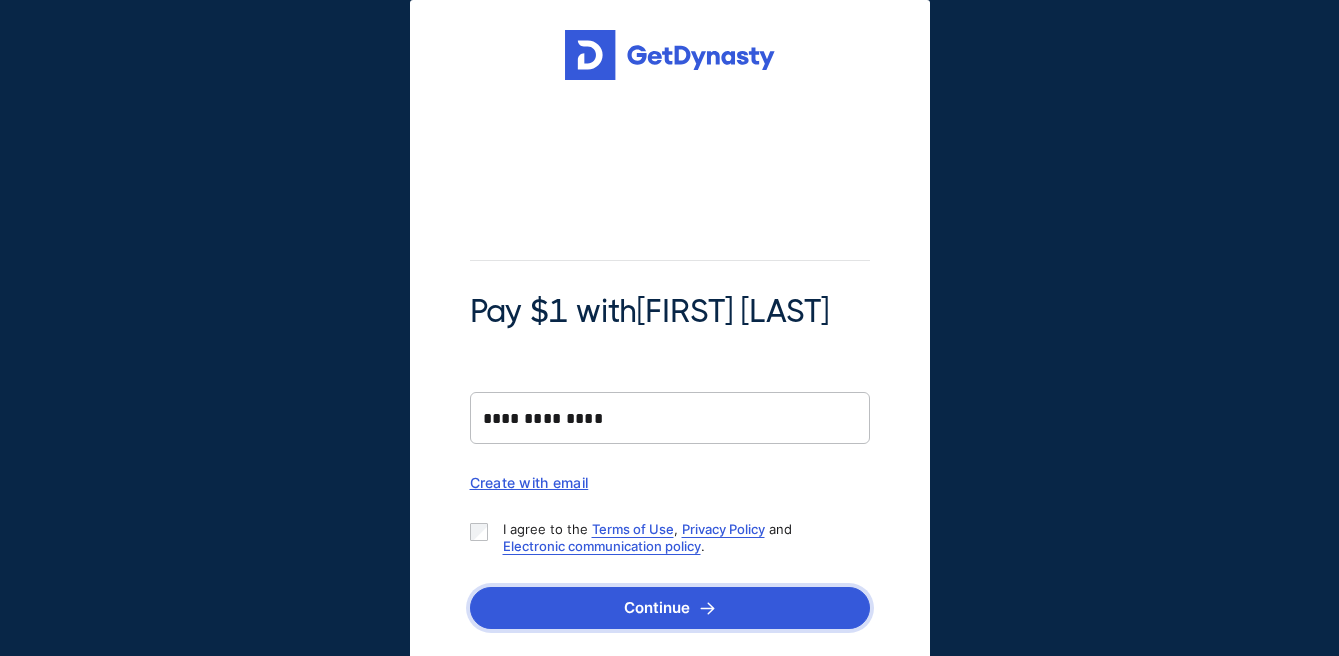 click on "Continue" at bounding box center [670, 608] 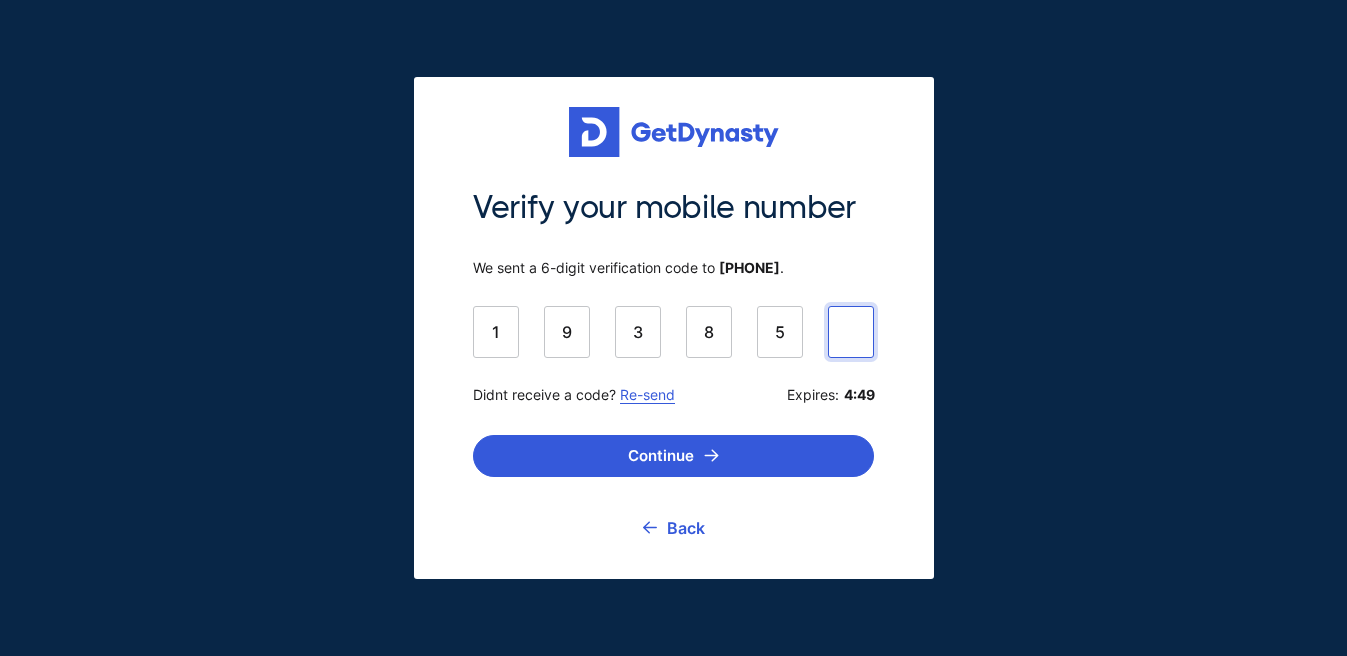 type on "******" 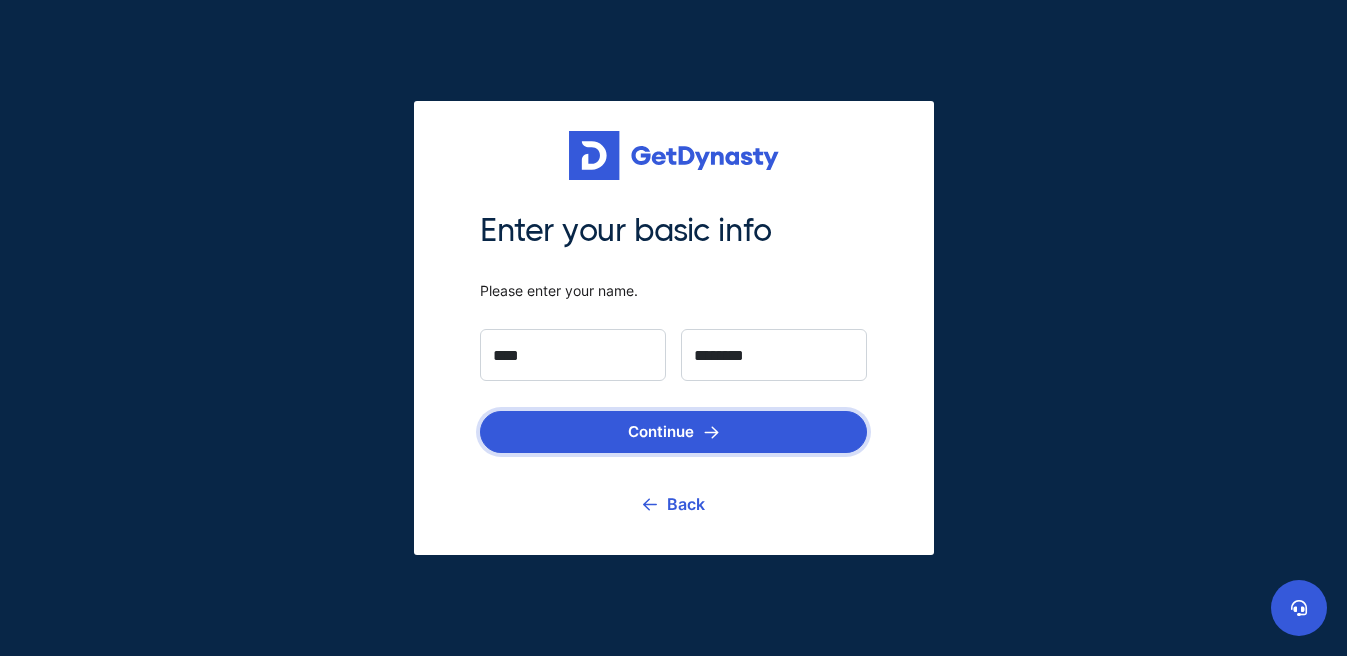 click on "Continue" at bounding box center (673, 432) 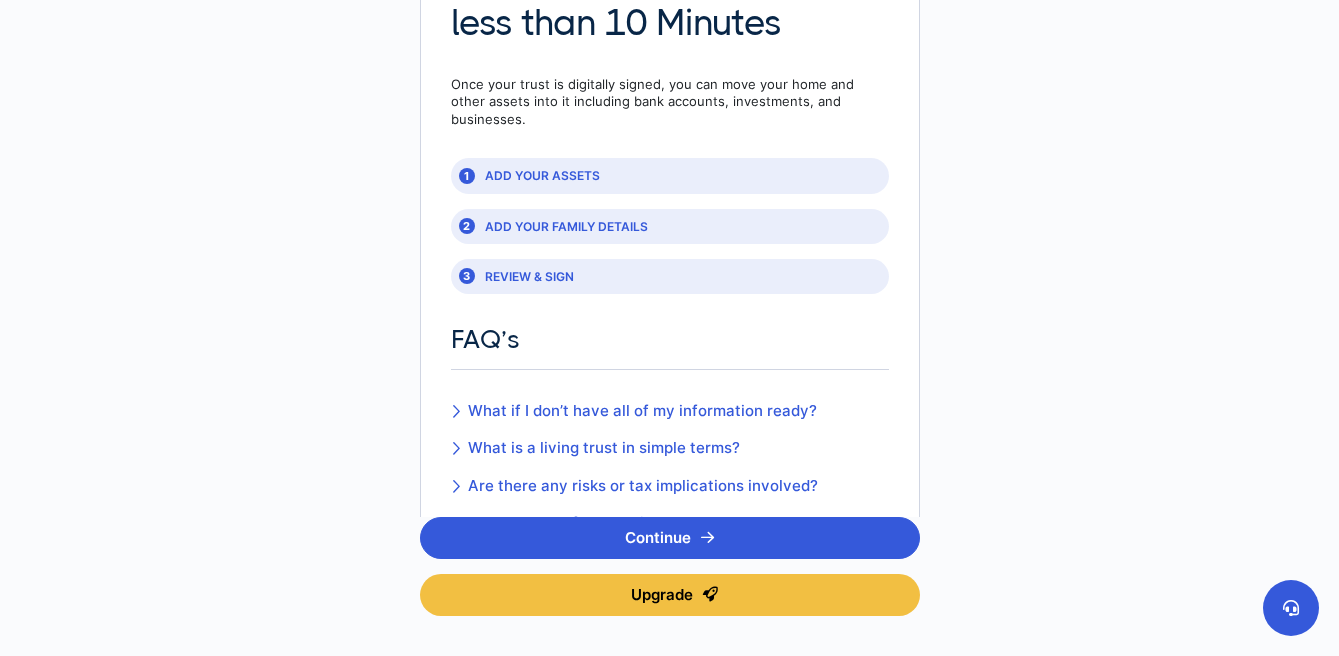 scroll, scrollTop: 201, scrollLeft: 0, axis: vertical 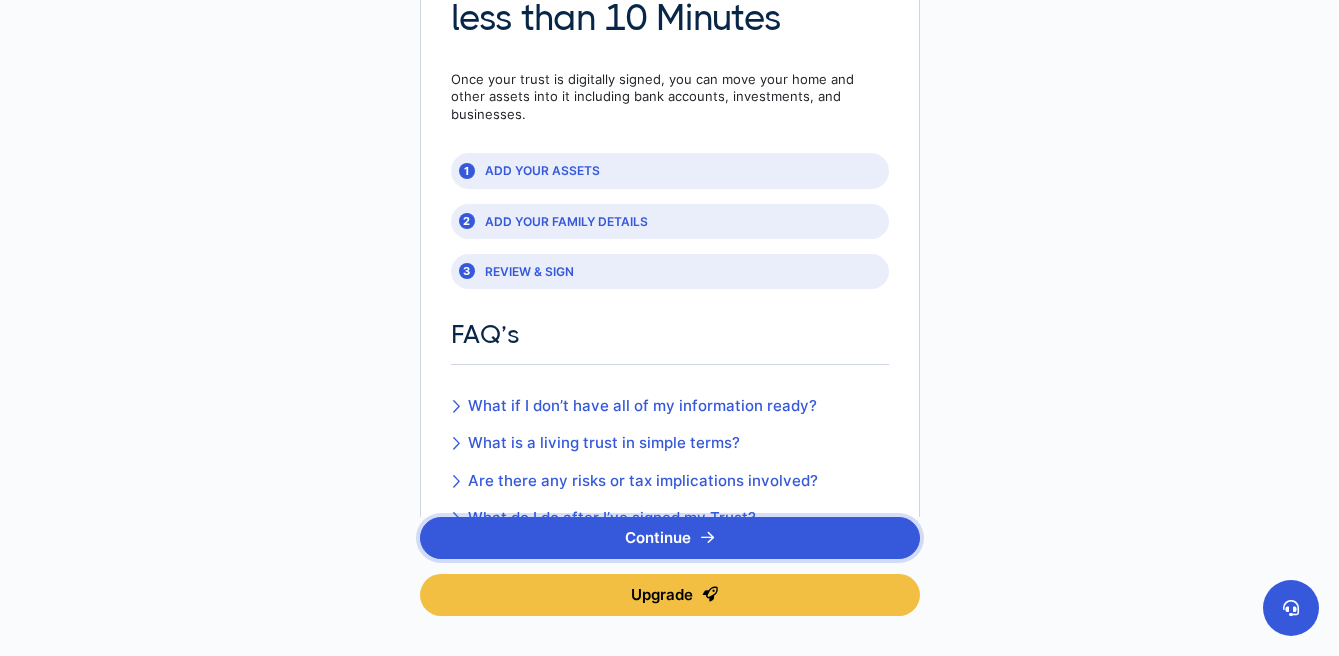 click on "Continue" at bounding box center [670, 538] 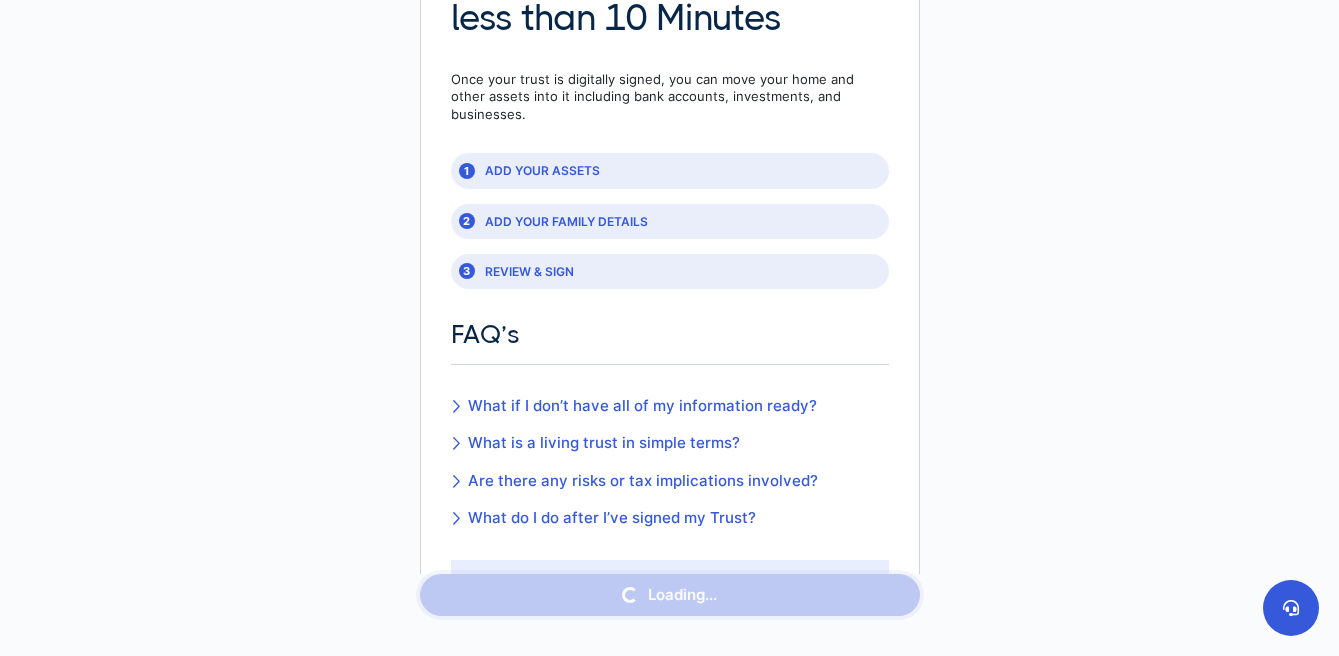 scroll, scrollTop: 0, scrollLeft: 0, axis: both 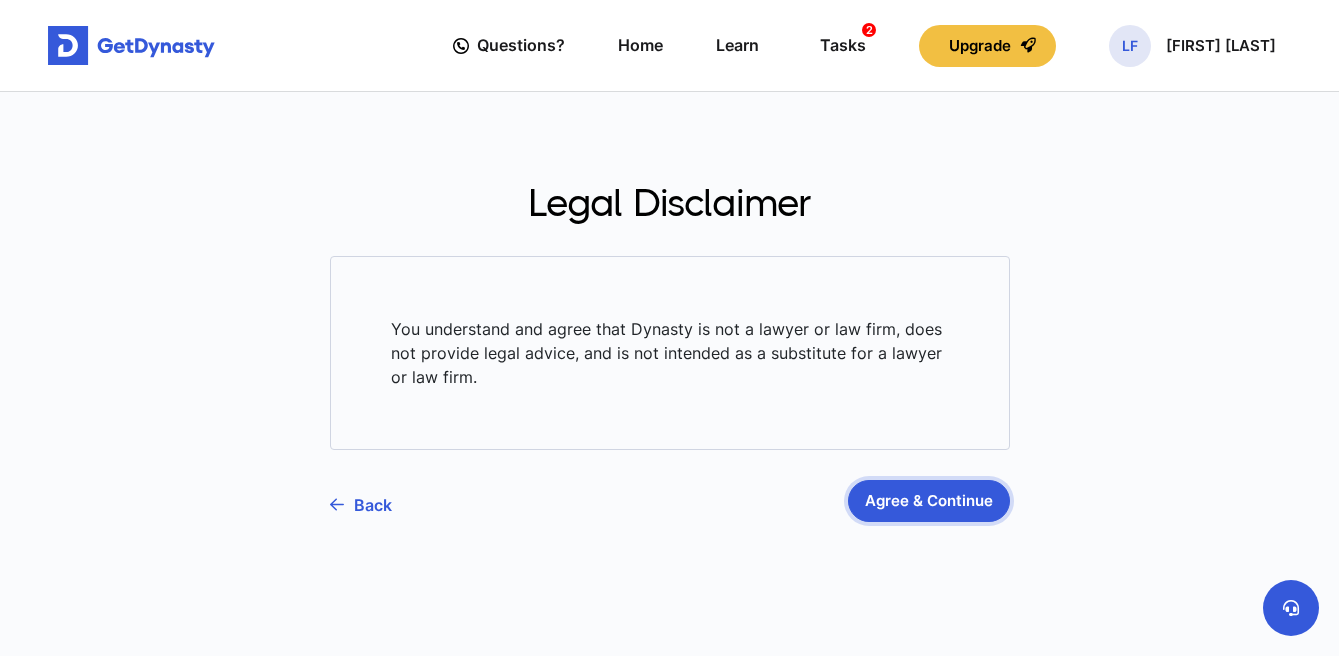 click on "Agree & Continue" at bounding box center [929, 501] 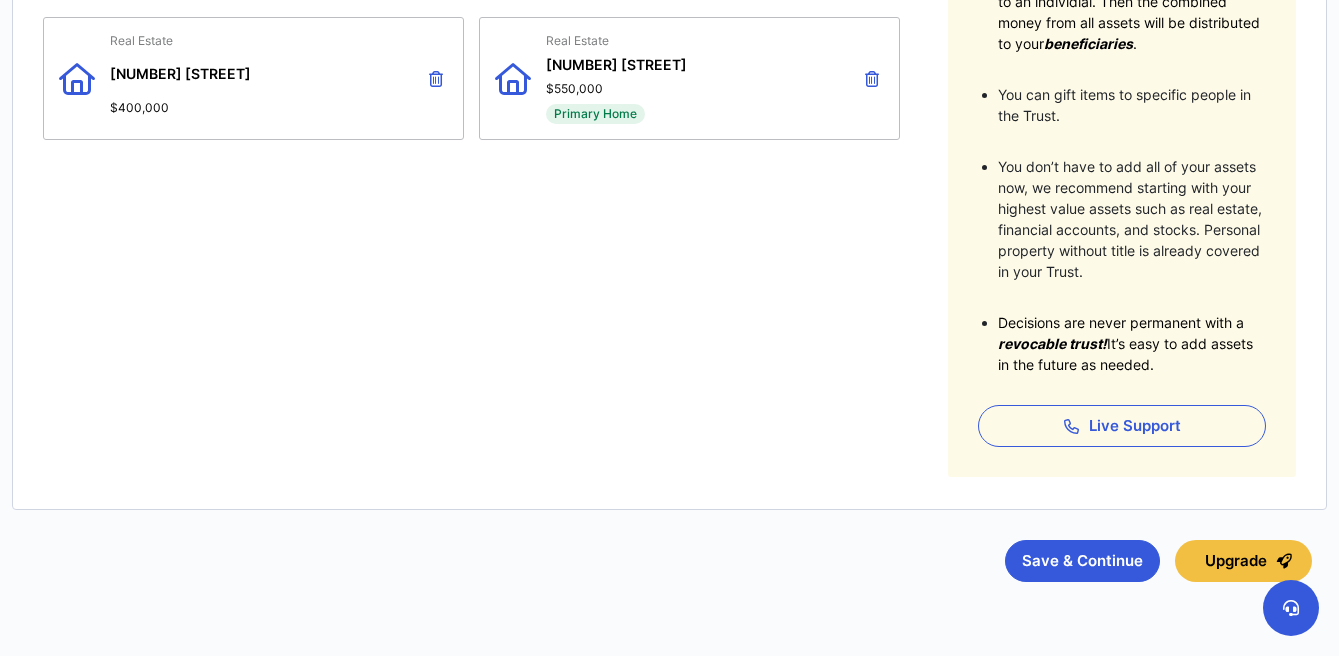 scroll, scrollTop: 527, scrollLeft: 0, axis: vertical 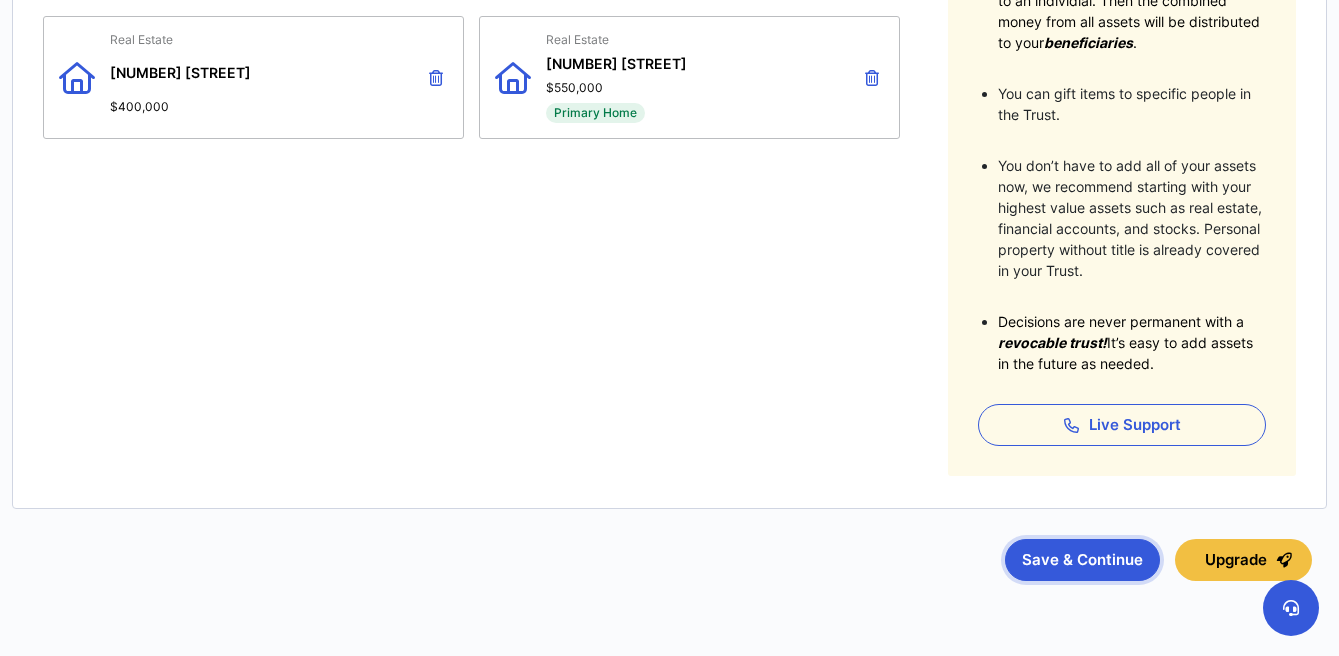click on "Save & Continue" at bounding box center [1082, 560] 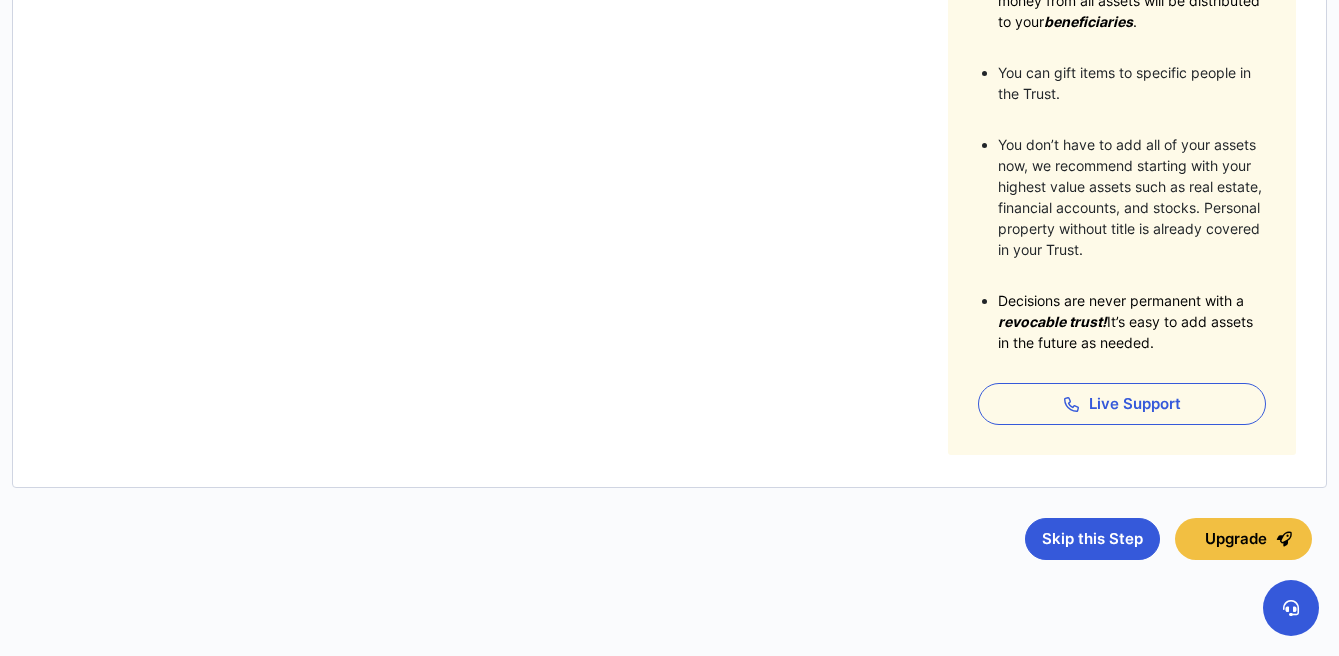 scroll, scrollTop: 586, scrollLeft: 0, axis: vertical 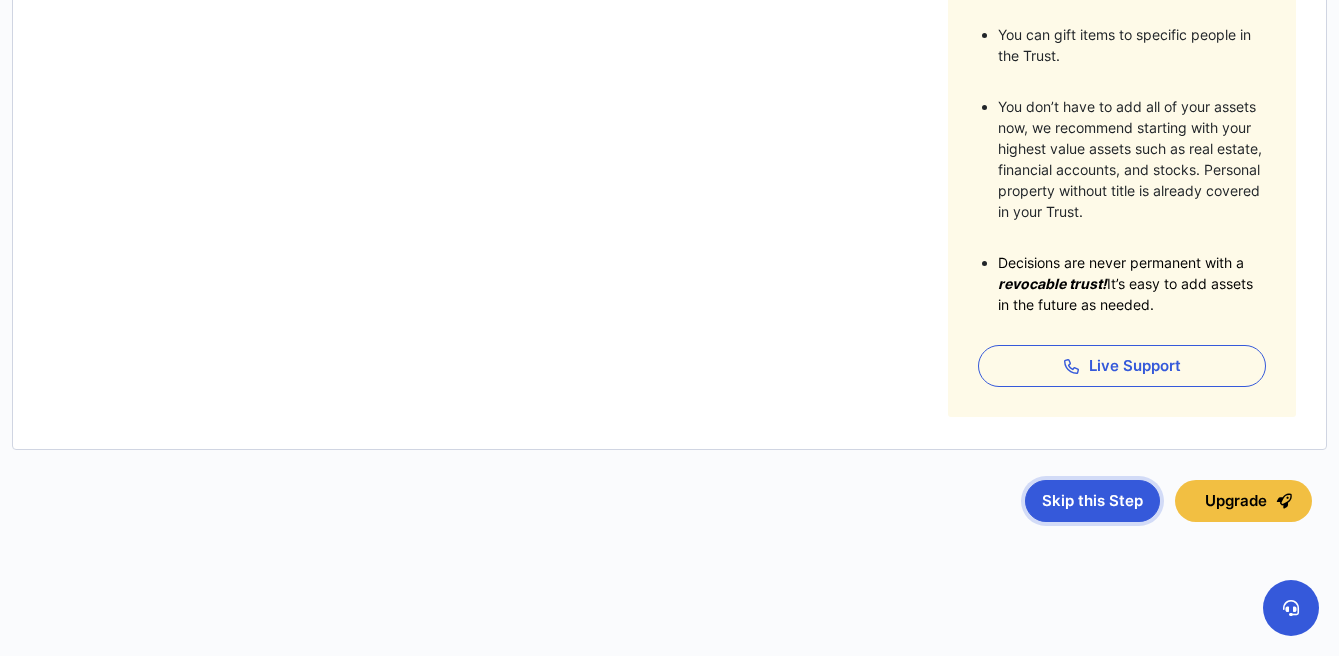 click on "Skip this Step" at bounding box center (1092, 501) 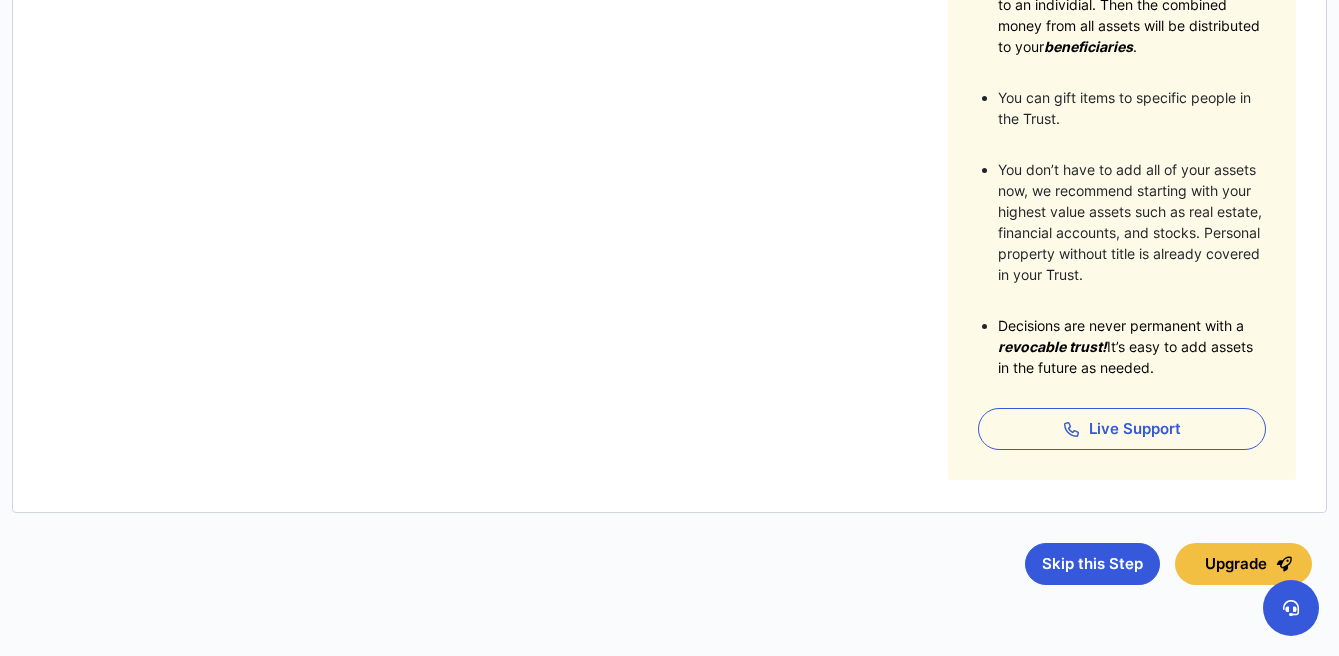 scroll, scrollTop: 565, scrollLeft: 0, axis: vertical 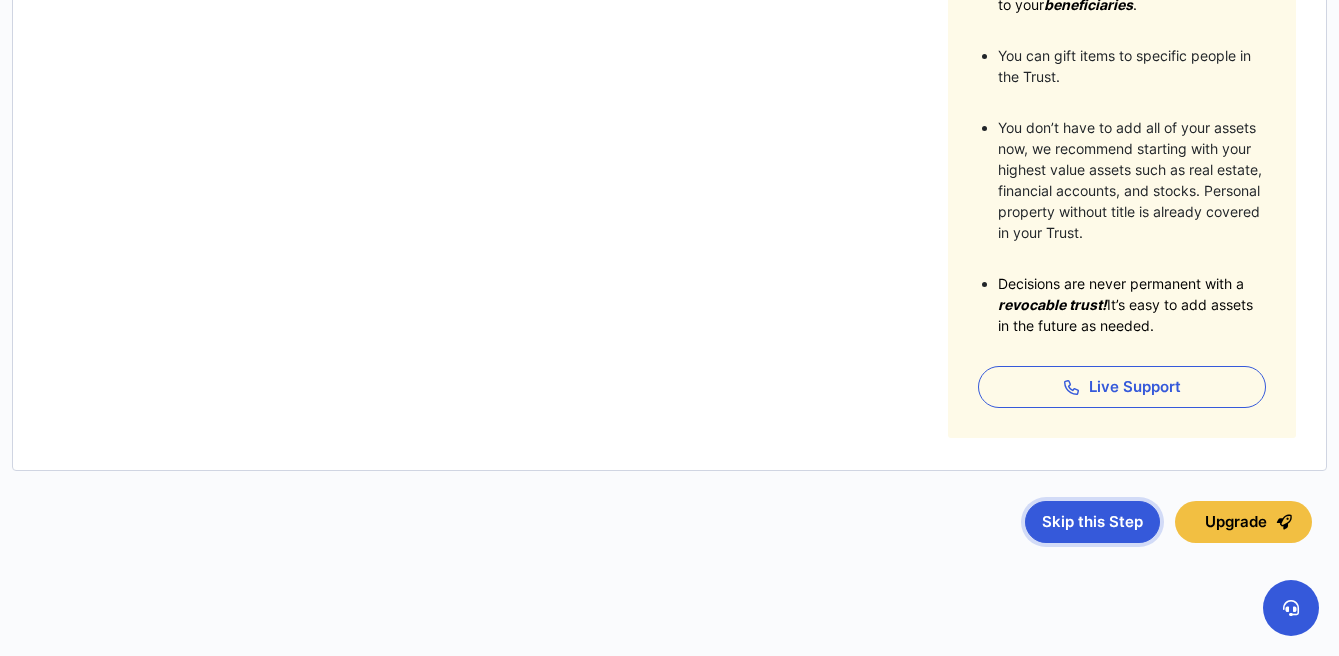 click on "Skip this Step" at bounding box center [1092, 522] 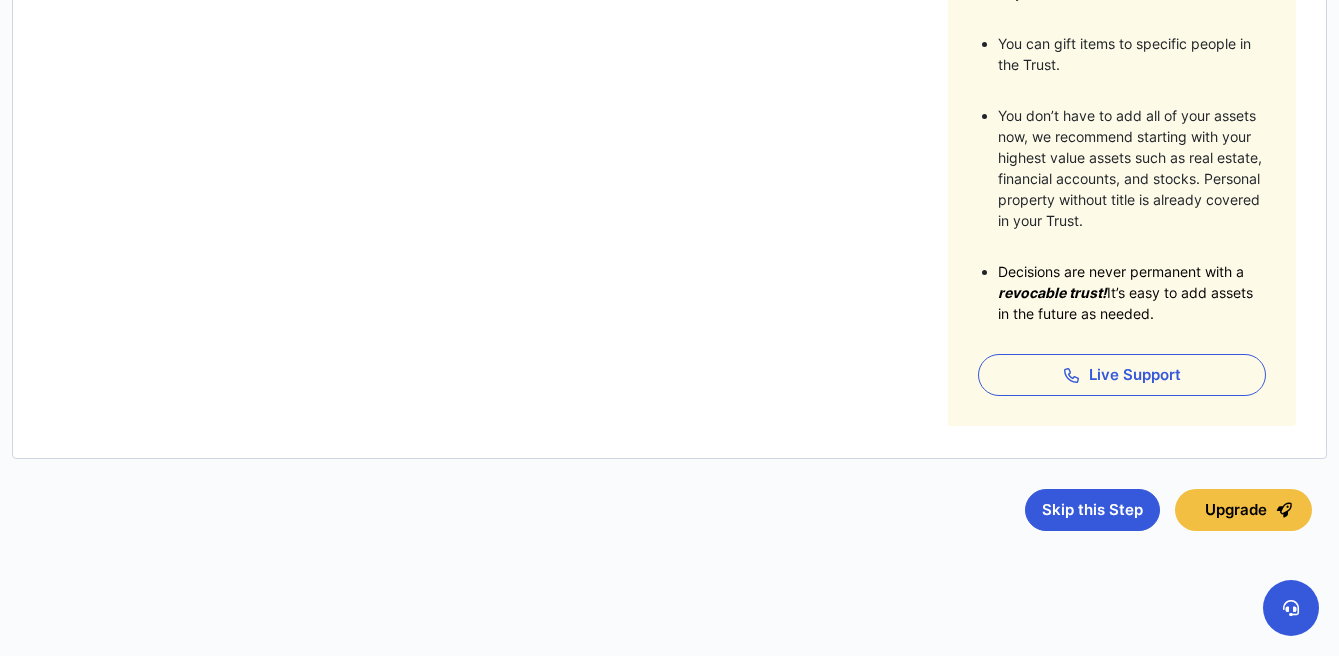 scroll, scrollTop: 586, scrollLeft: 0, axis: vertical 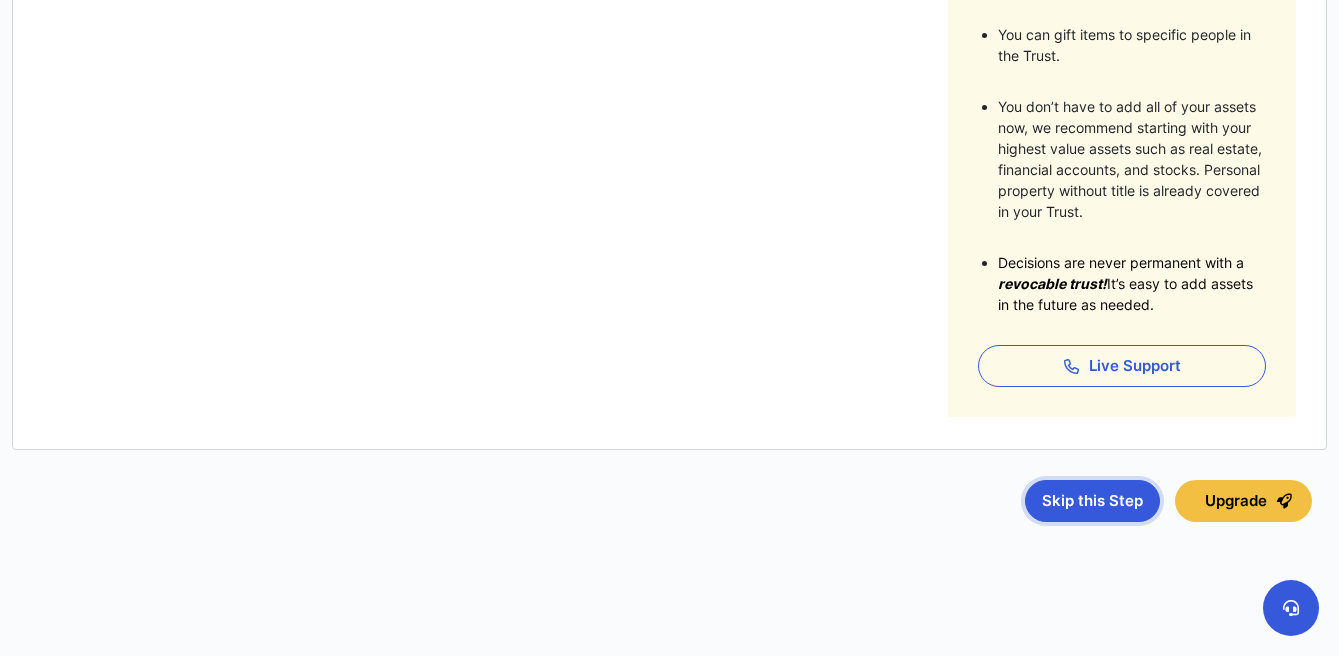 click on "Skip this Step" at bounding box center (1092, 501) 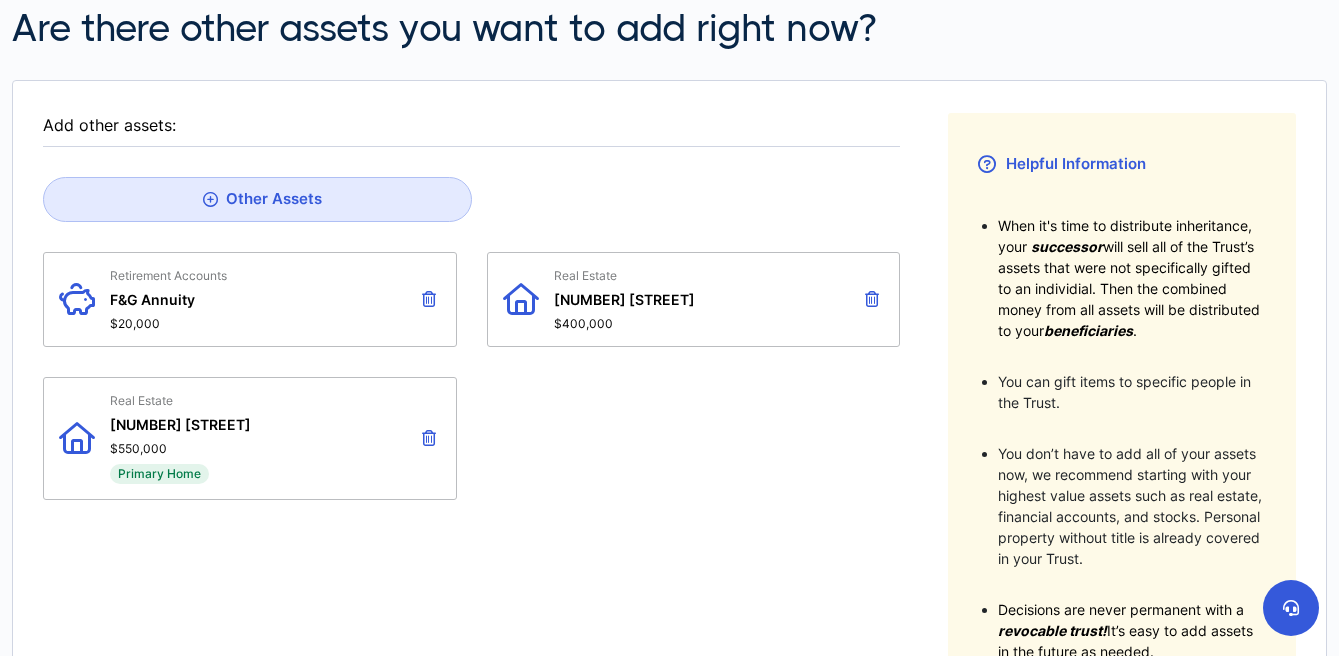 scroll, scrollTop: 241, scrollLeft: 0, axis: vertical 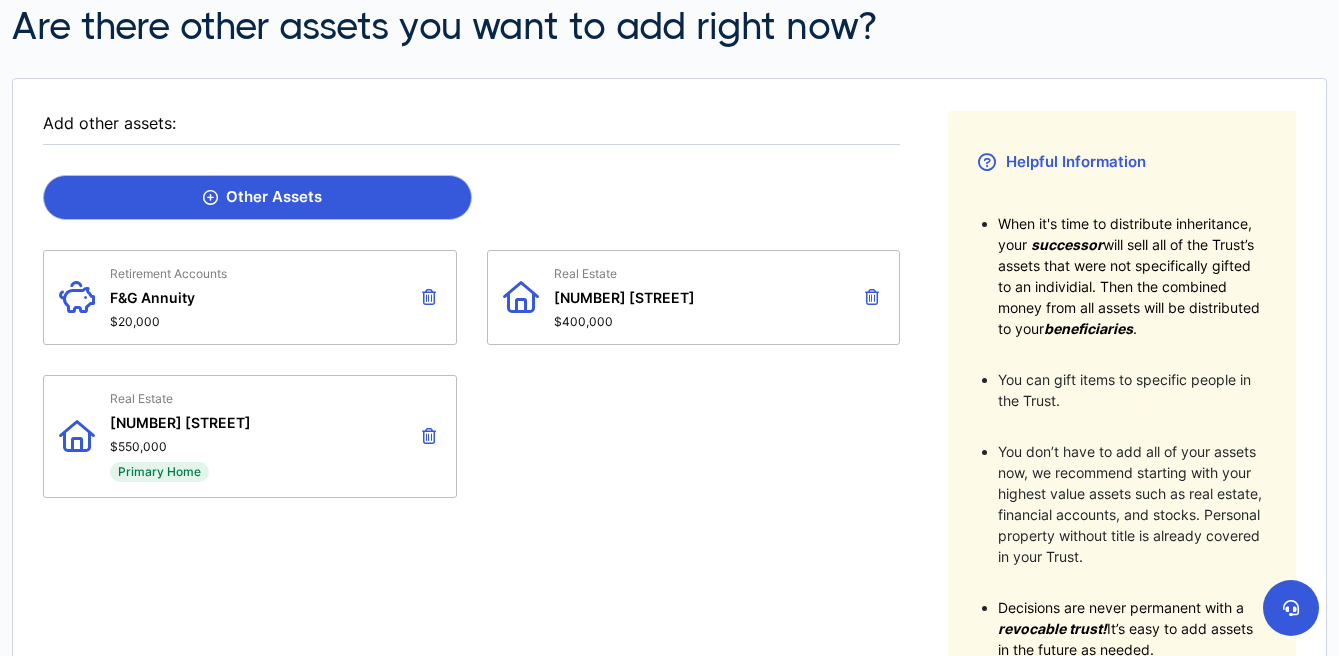click on "Other Assets" at bounding box center (257, 197) 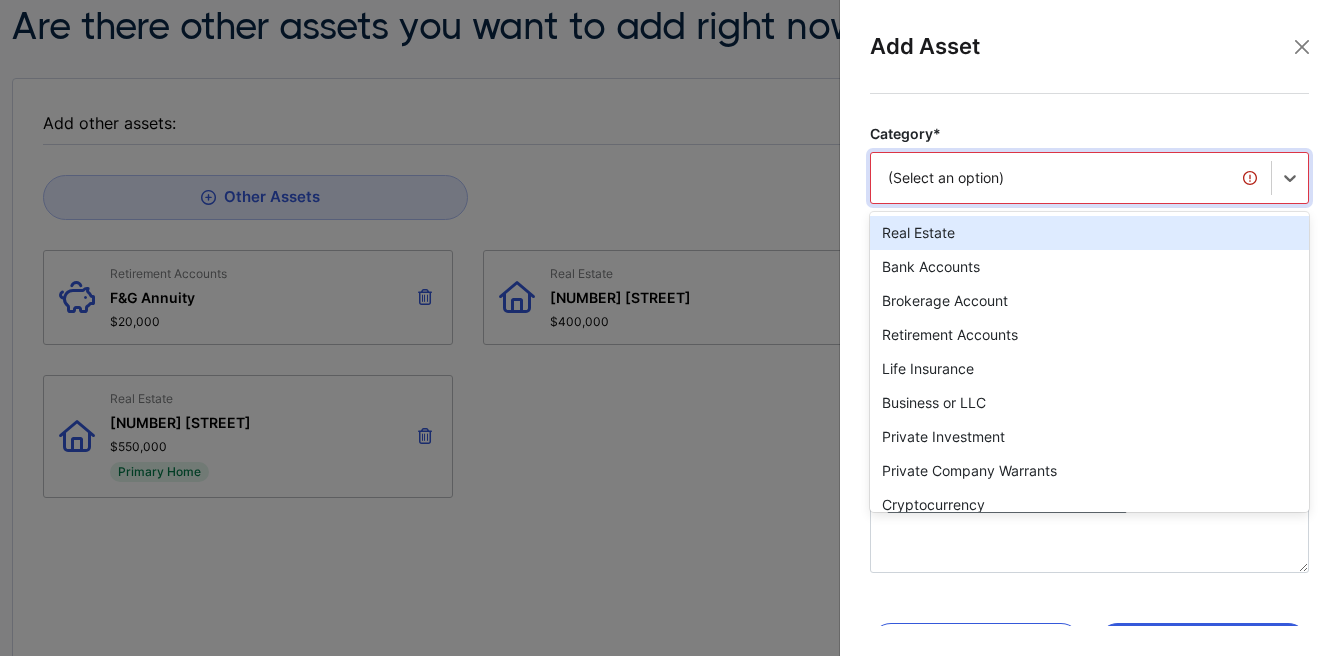 click on "(Select an option)" at bounding box center [1071, 178] 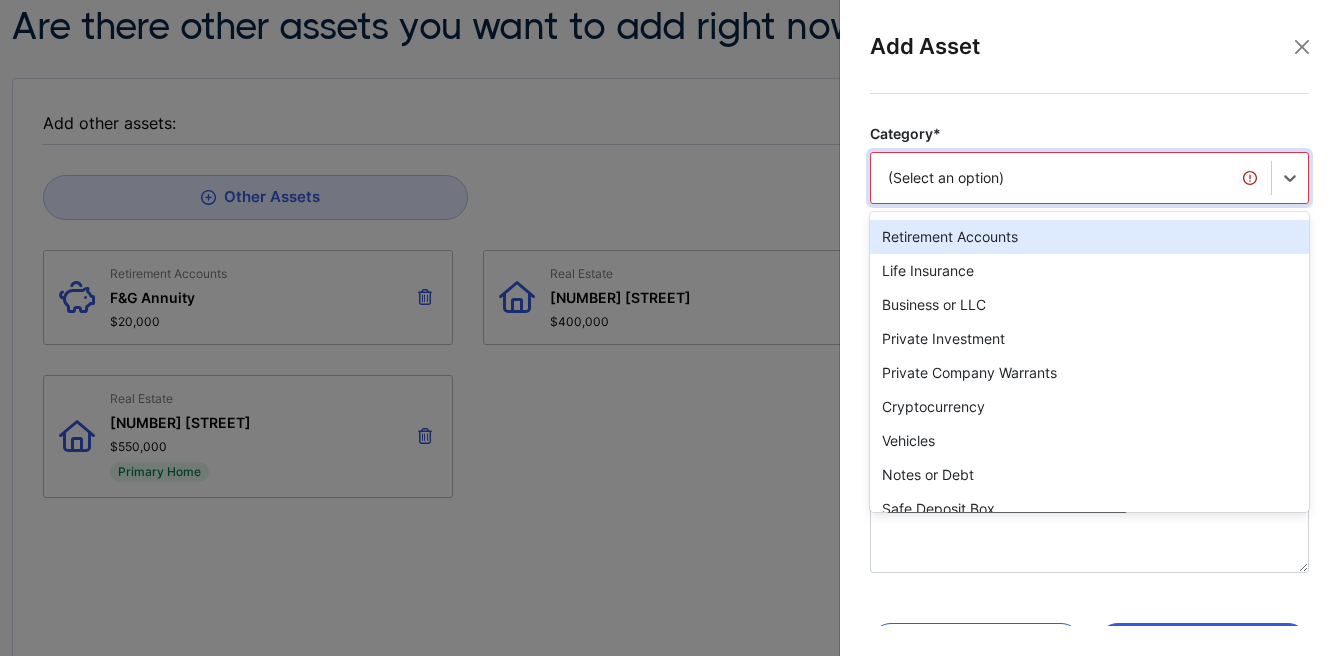 scroll, scrollTop: 100, scrollLeft: 0, axis: vertical 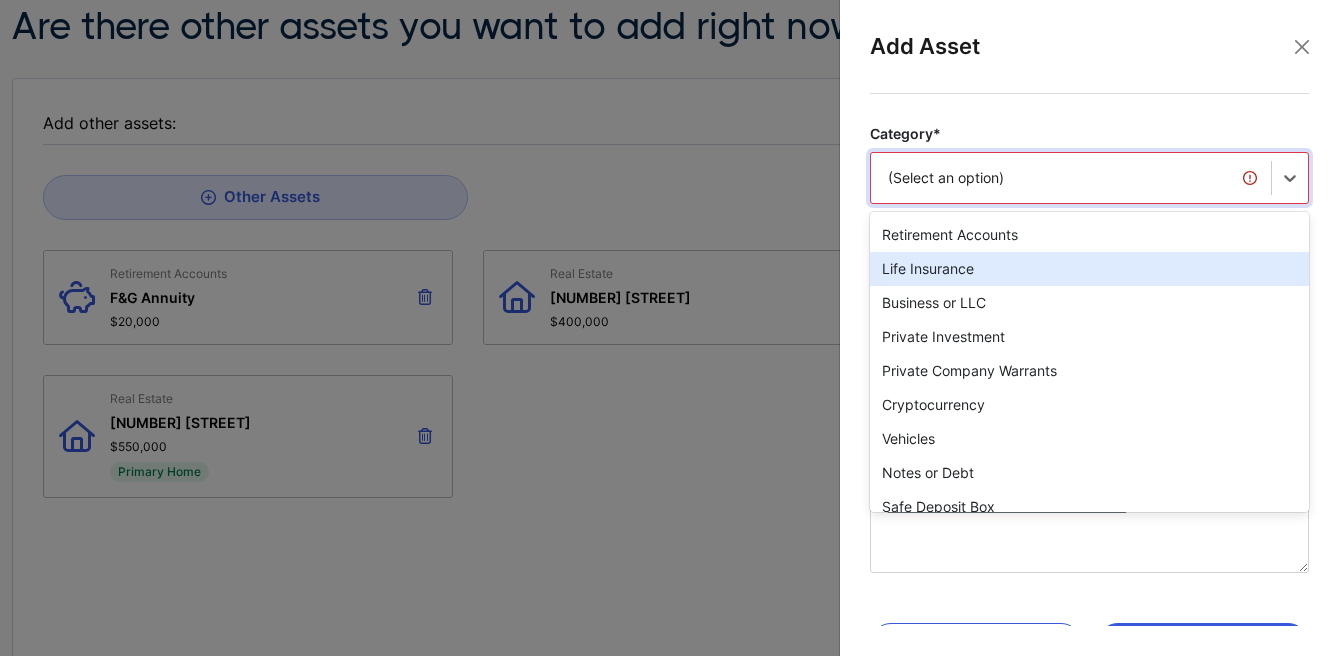 click on "Life Insurance" at bounding box center [1089, 269] 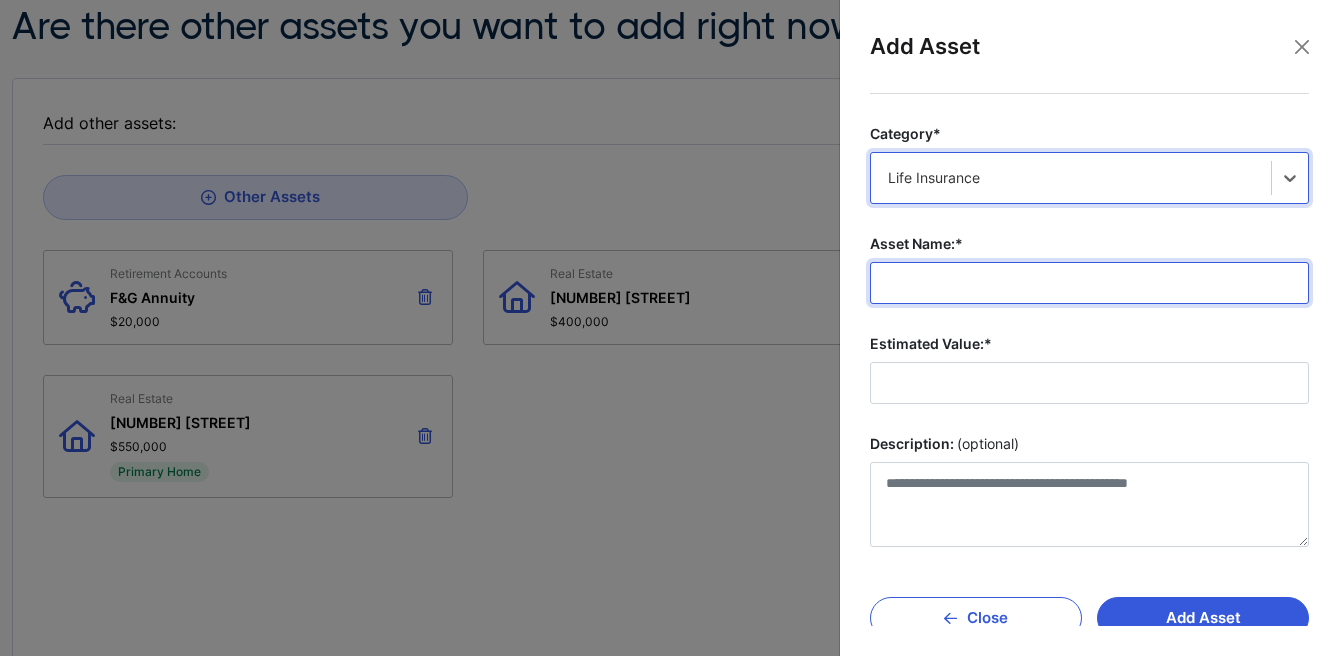 click on "Asset Name:*" at bounding box center (1089, 283) 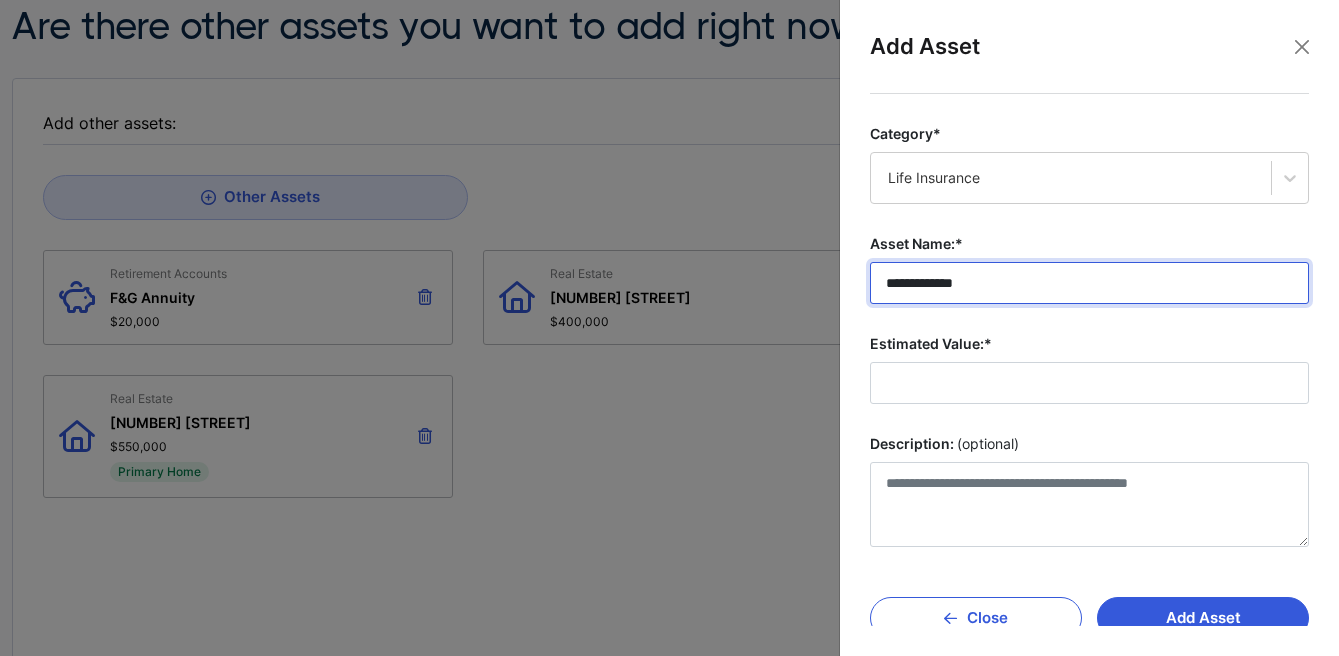 type on "**********" 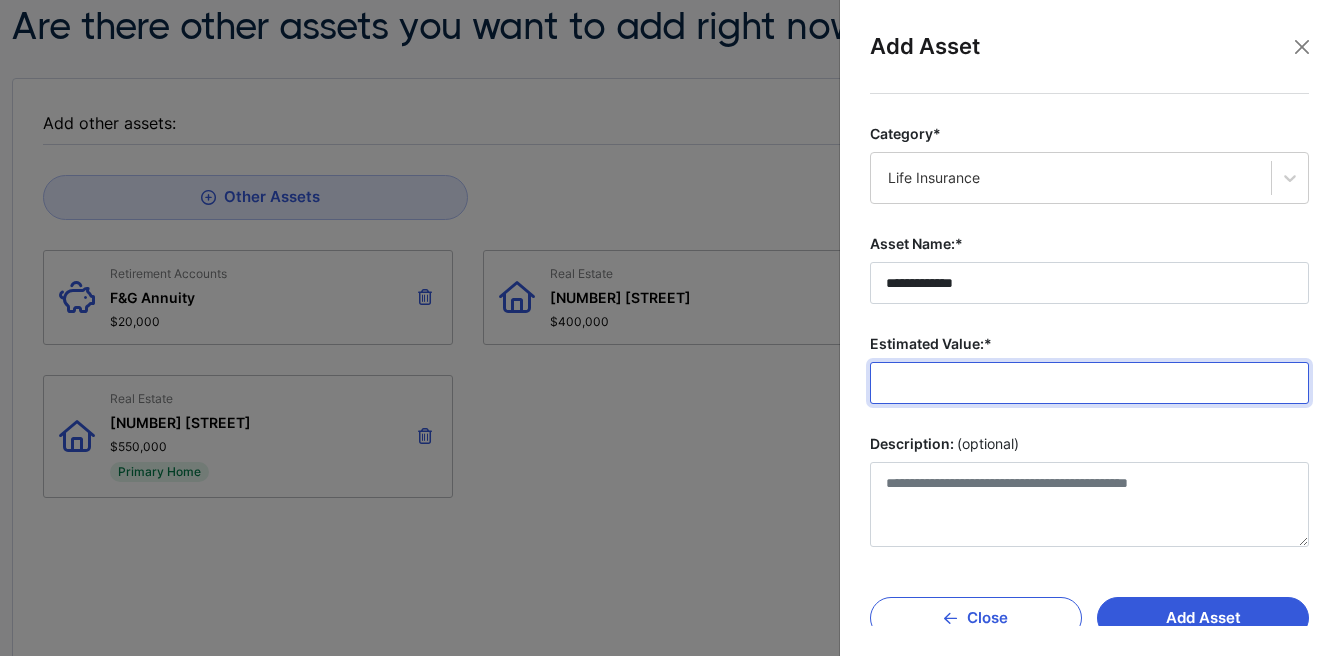 click on "Estimated Value:*" at bounding box center (1089, 383) 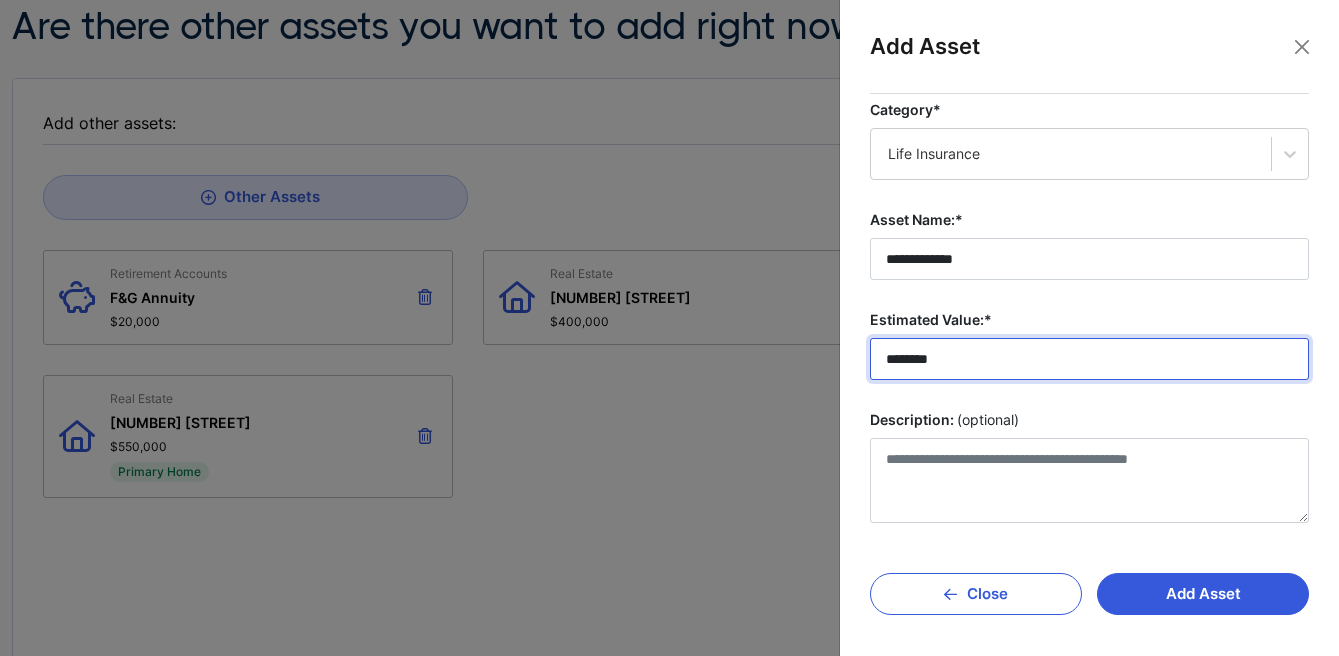scroll, scrollTop: 29, scrollLeft: 0, axis: vertical 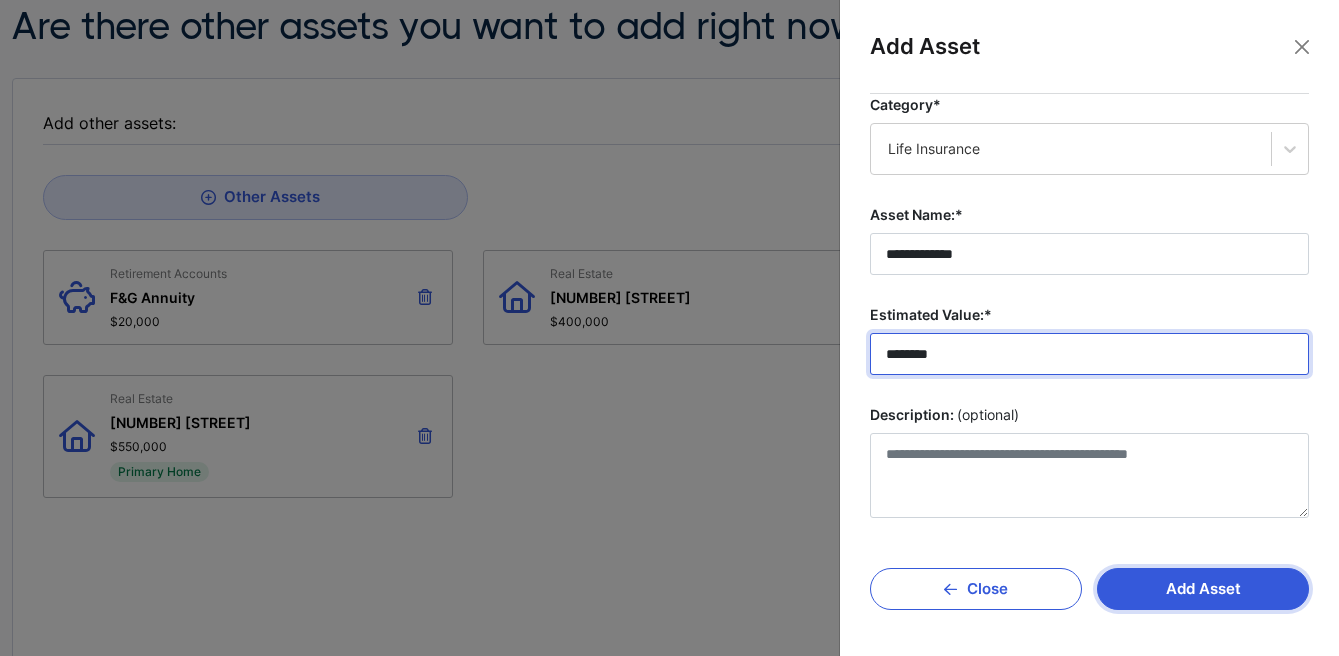 type on "********" 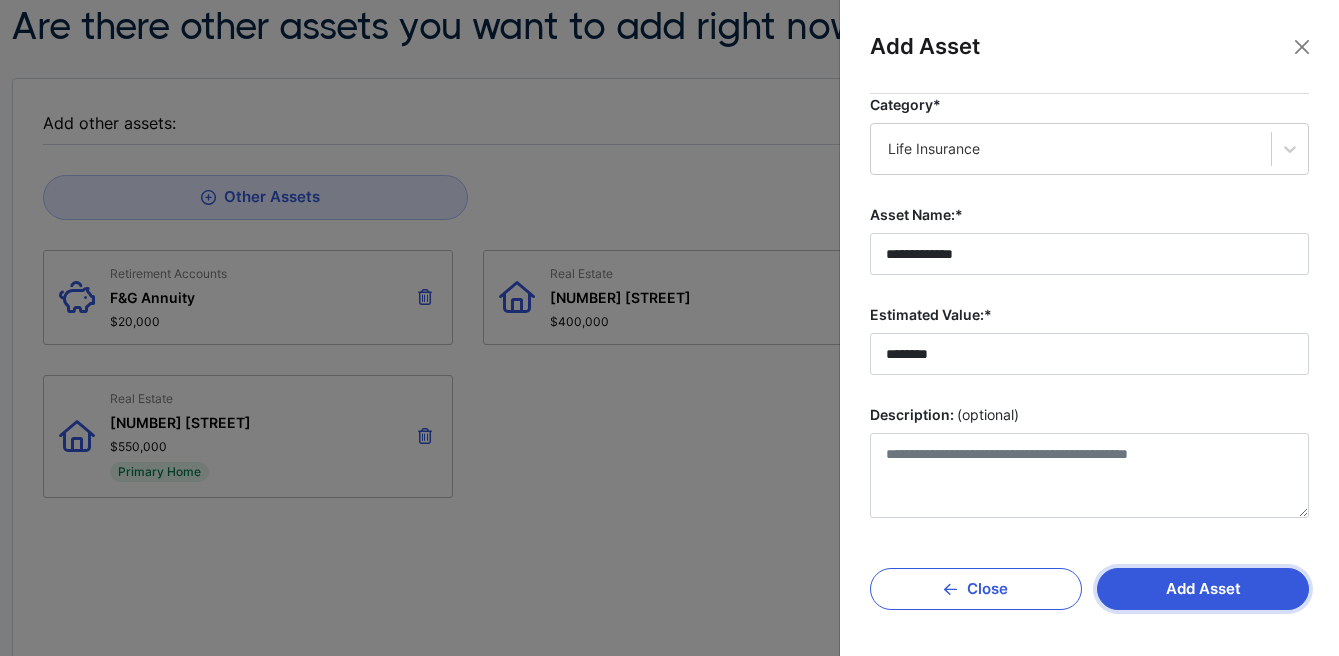 click on "Add Asset" at bounding box center [1203, 589] 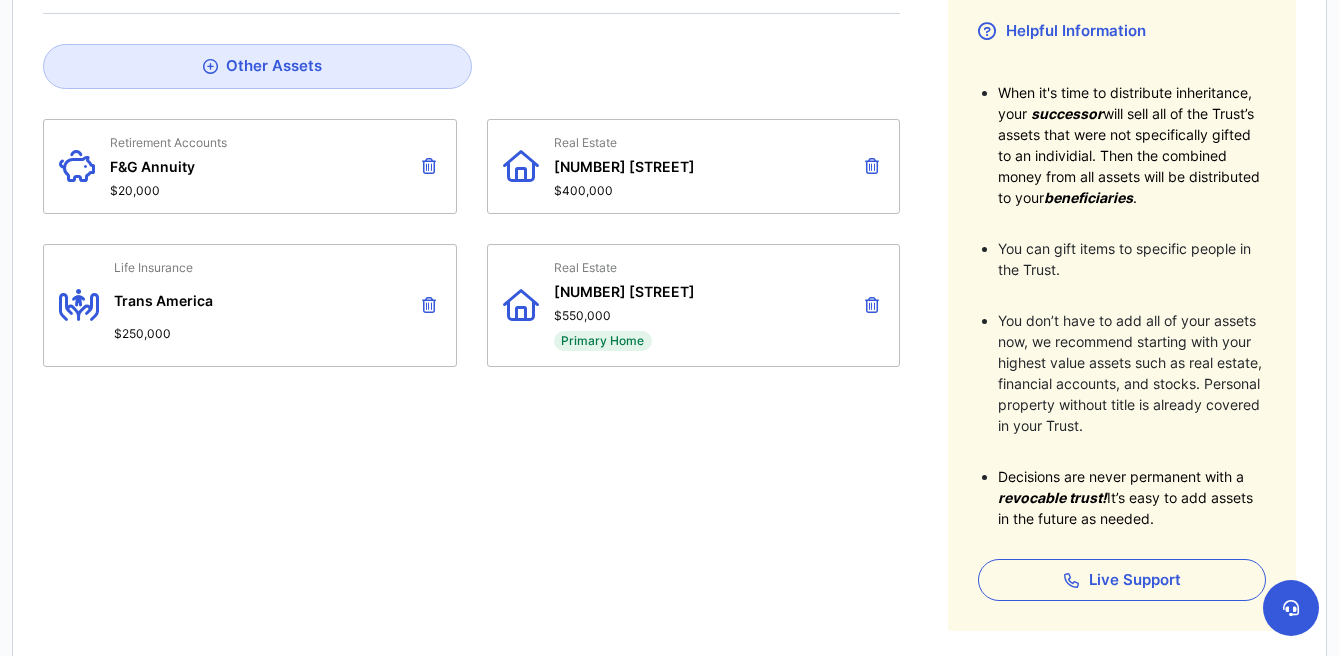 scroll, scrollTop: 373, scrollLeft: 0, axis: vertical 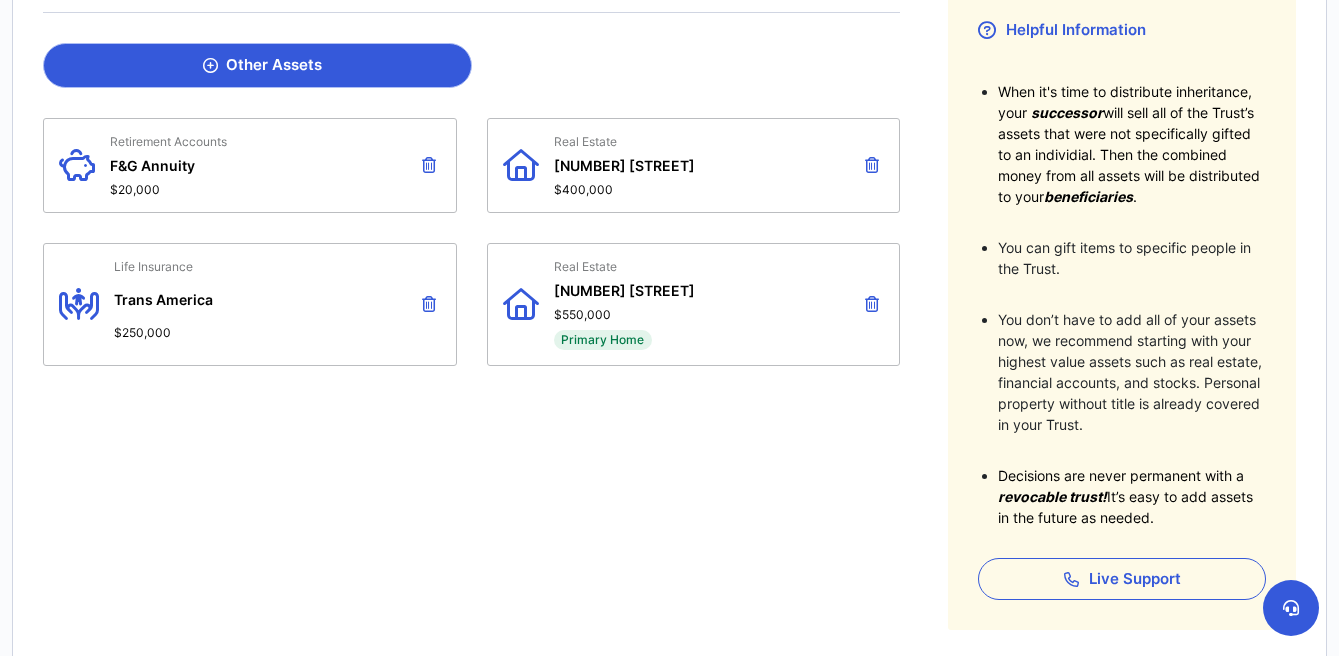 click on "Other Assets" at bounding box center [257, 65] 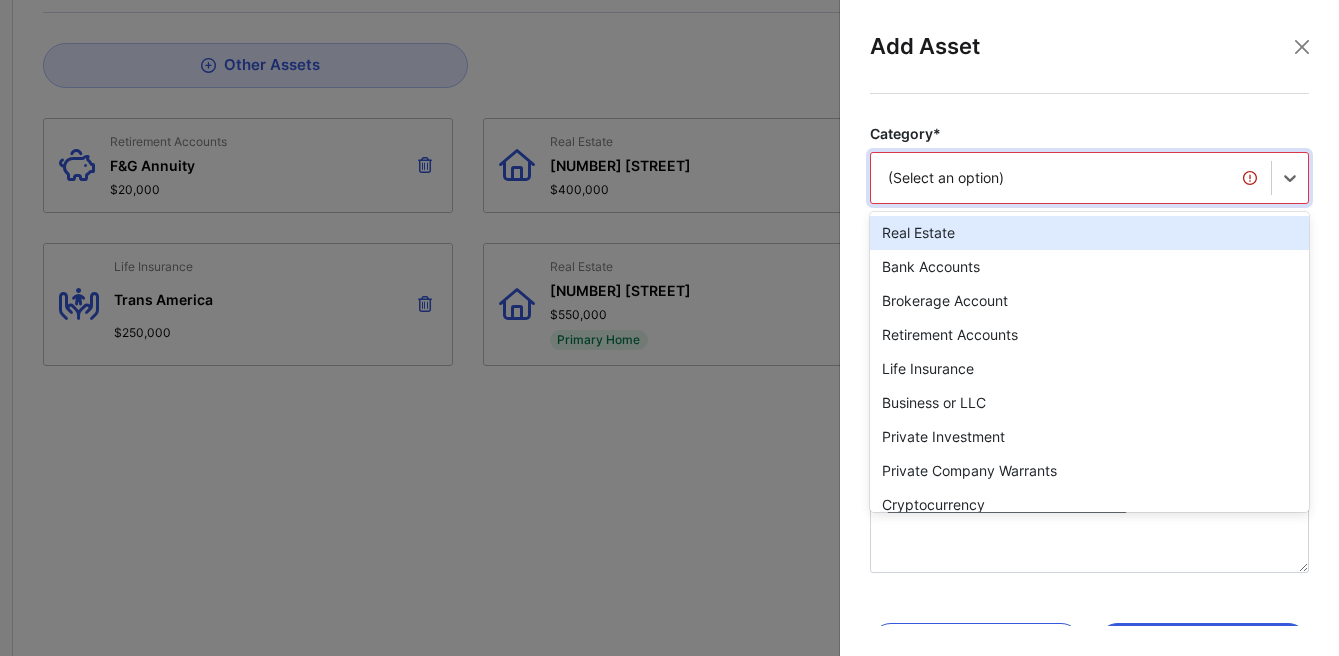 click on "(Select an option)" at bounding box center [1071, 178] 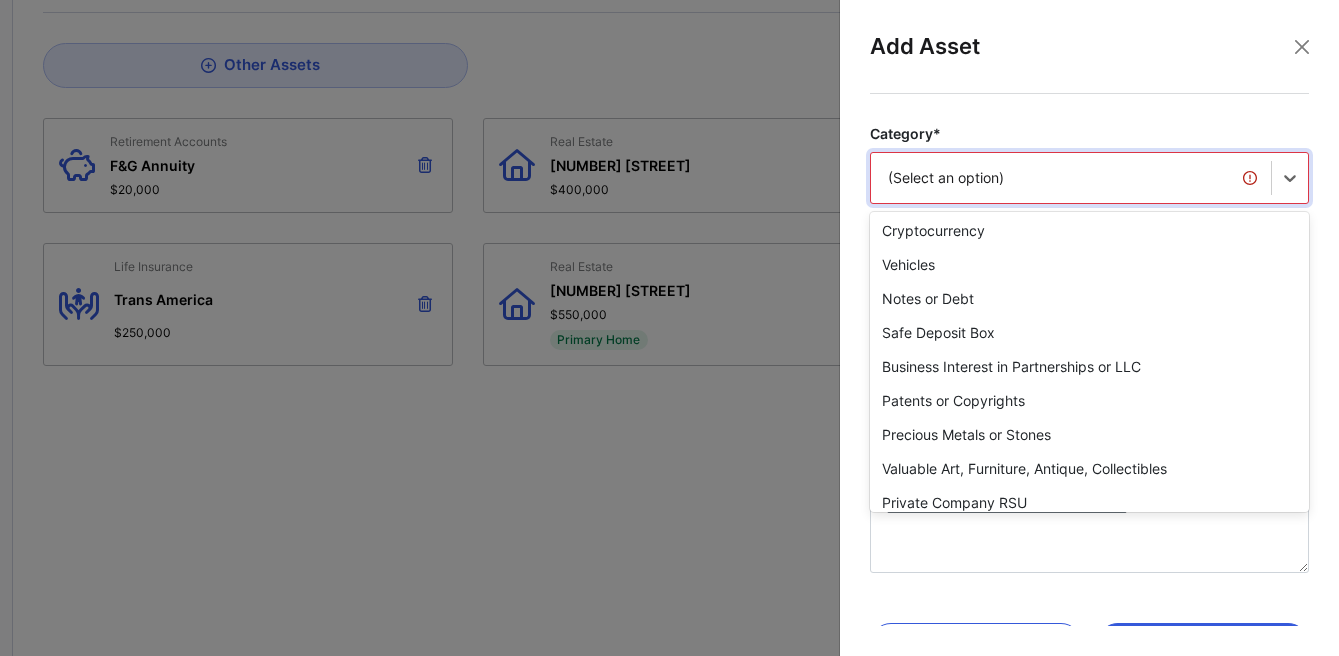 scroll, scrollTop: 256, scrollLeft: 0, axis: vertical 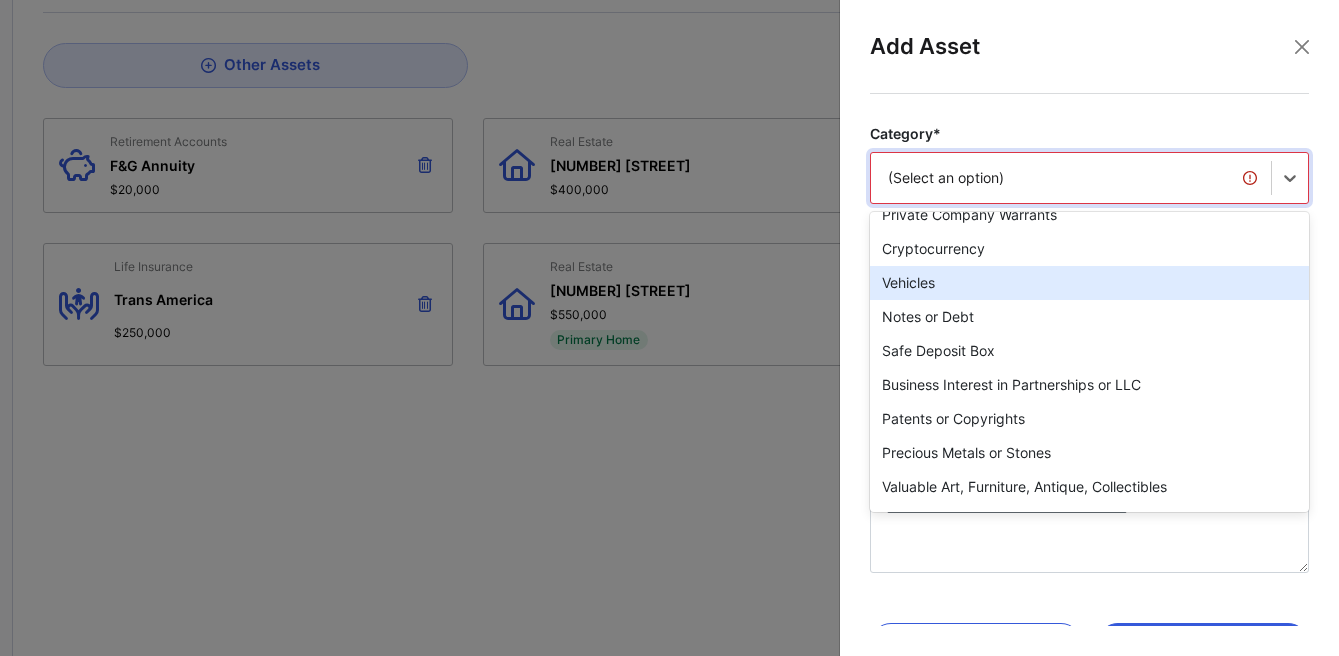 click on "Vehicles" at bounding box center (1089, 283) 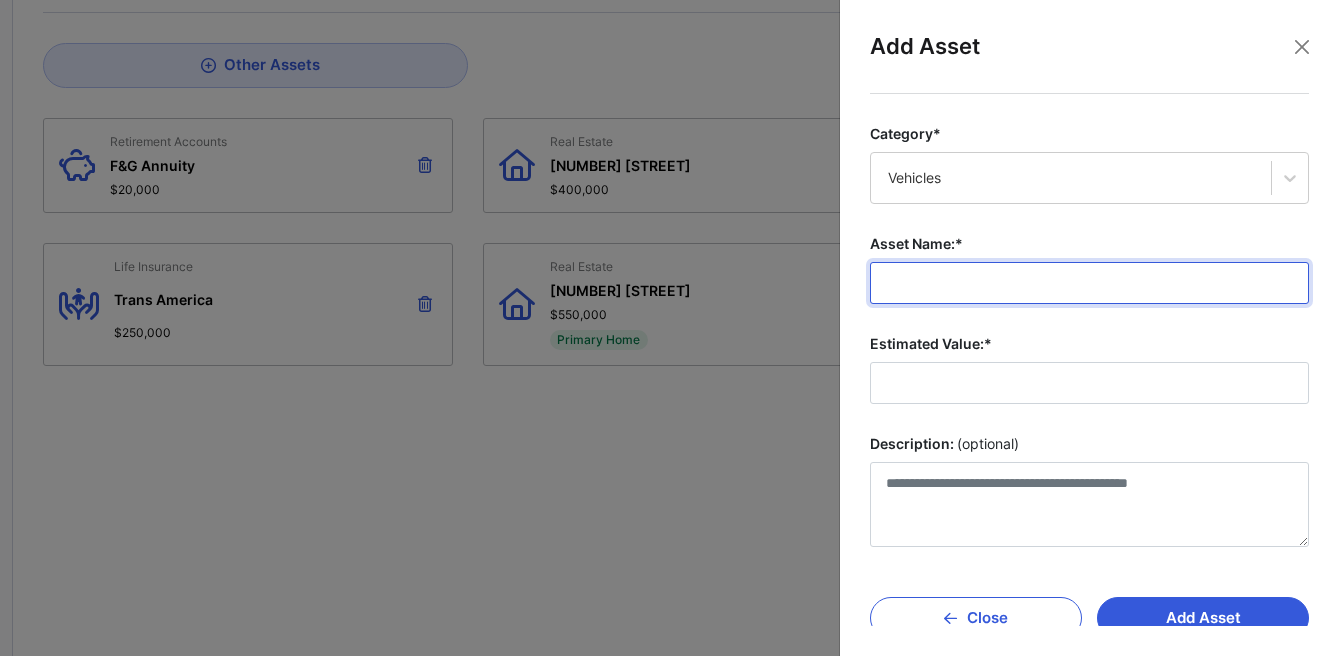 click on "Asset Name:*" at bounding box center [1089, 283] 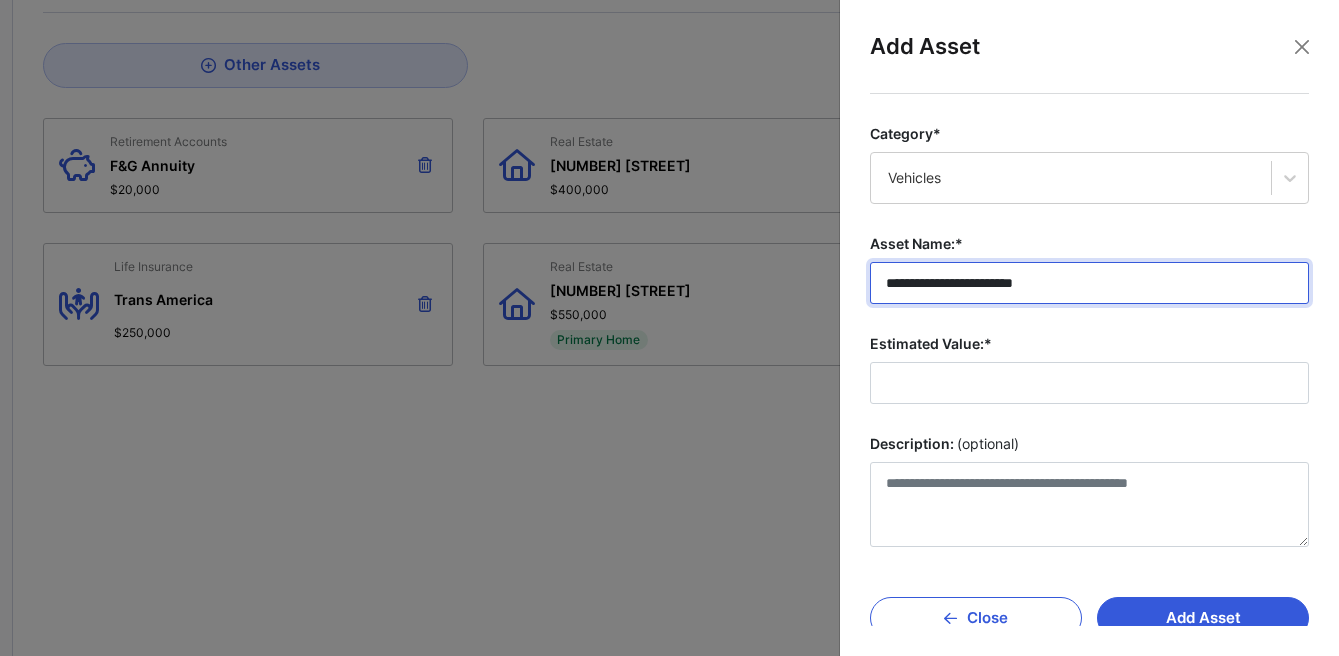 type on "**********" 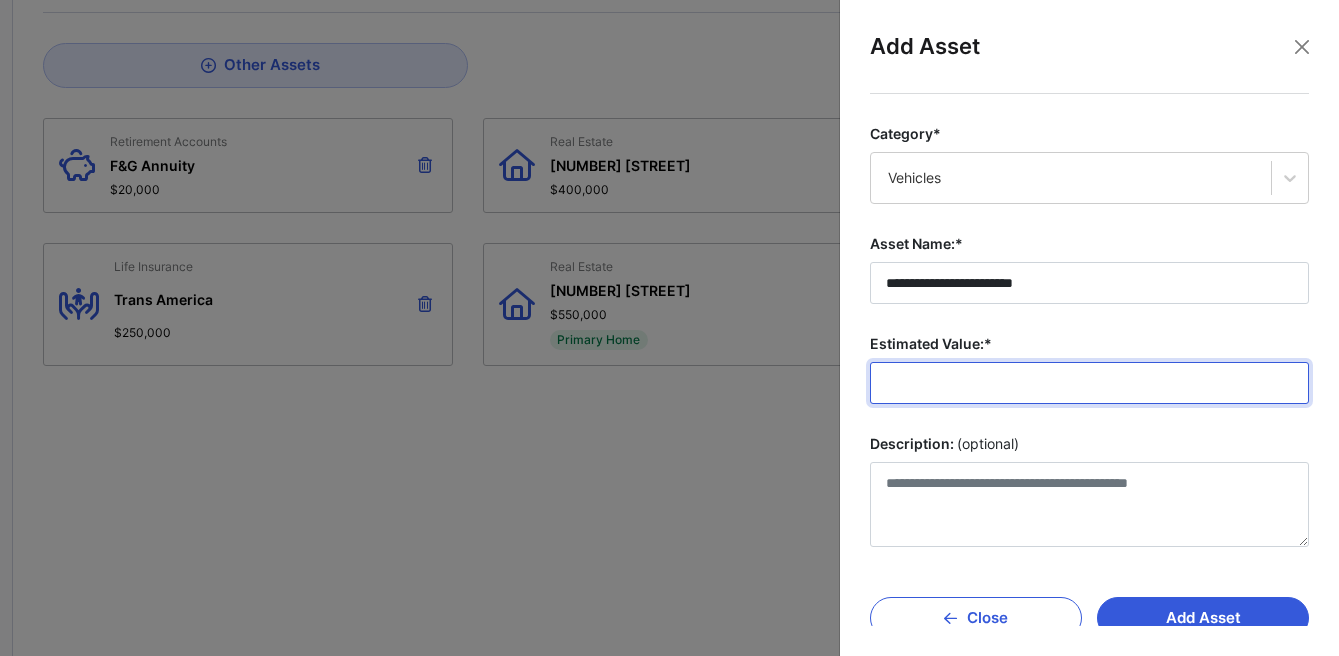 click on "Estimated Value:*" at bounding box center [1089, 383] 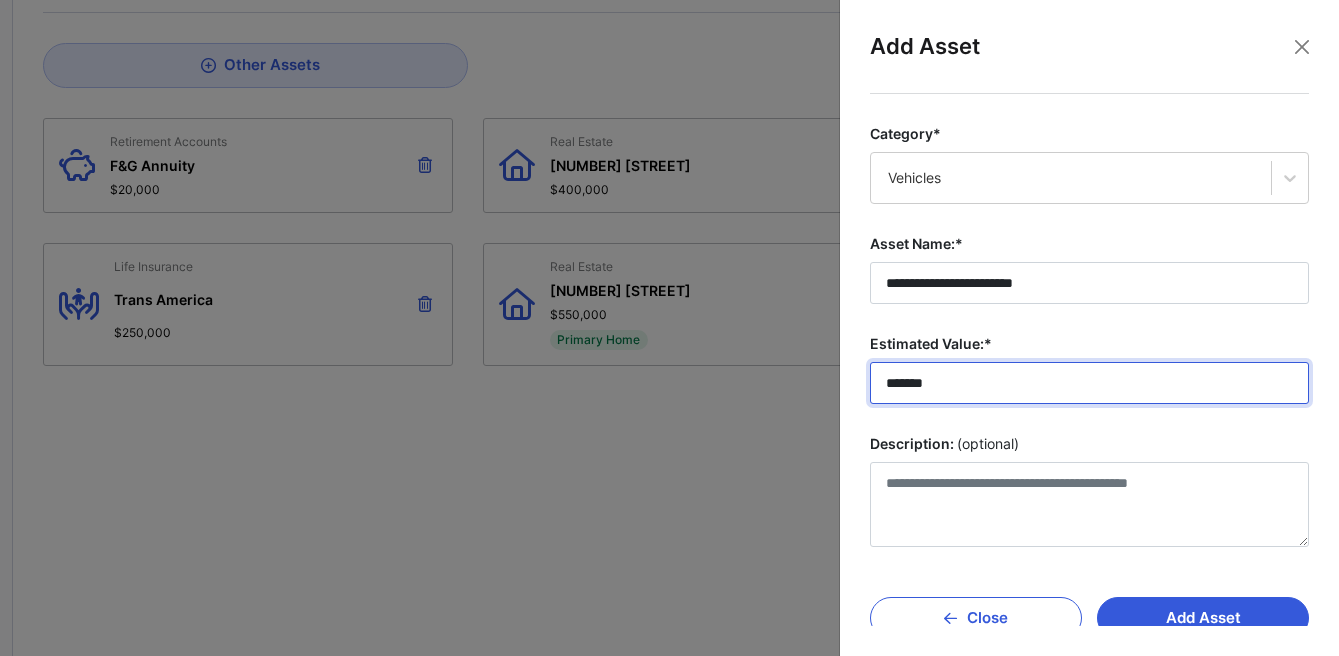 type on "*******" 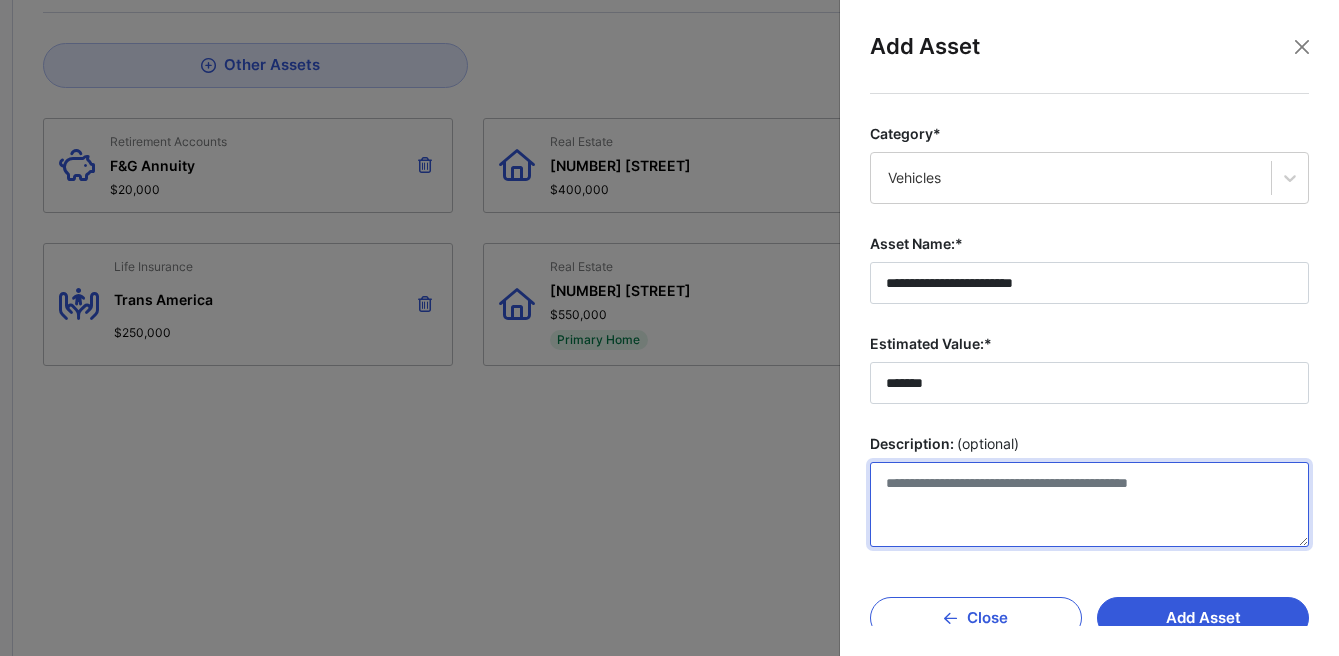 click on "Description:   (optional)" at bounding box center (1089, 504) 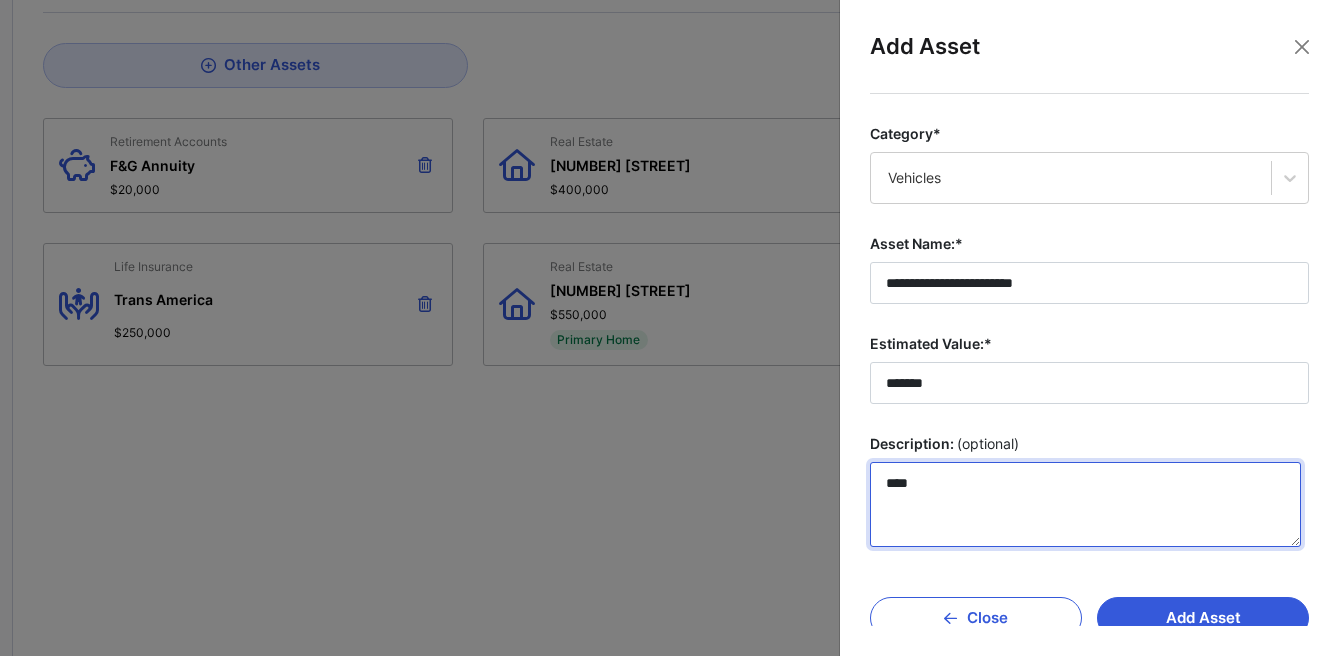 type on "****" 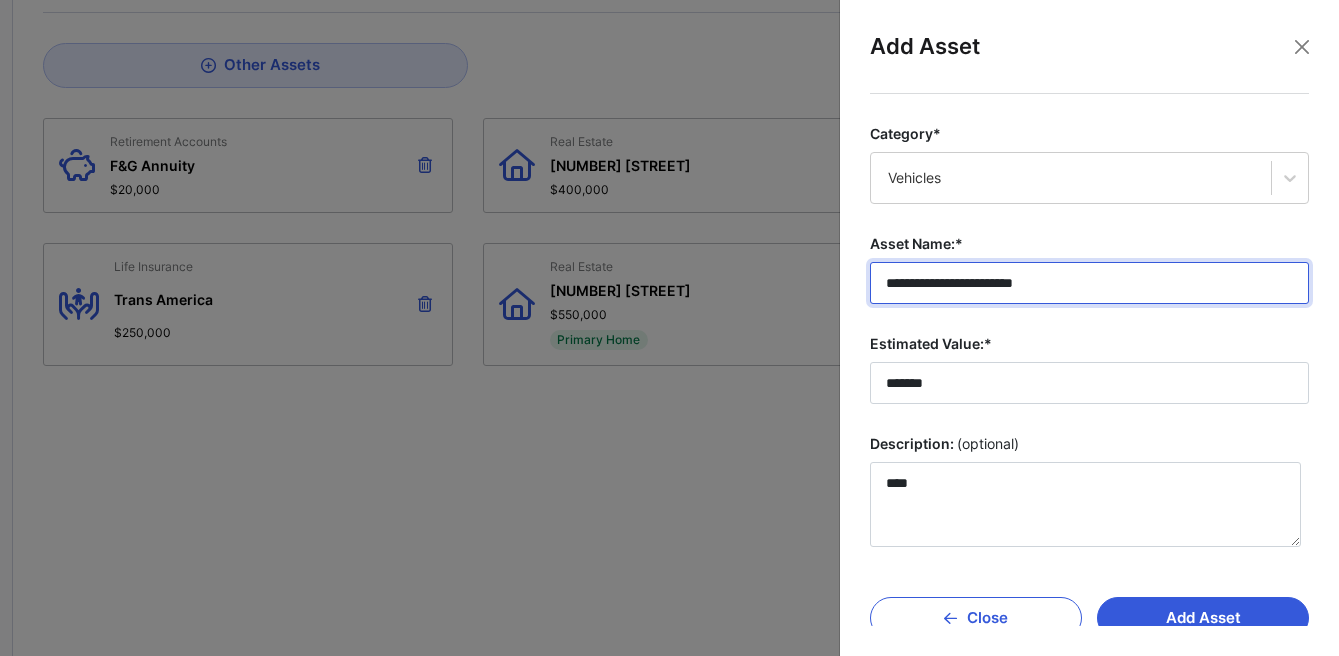 drag, startPoint x: 1020, startPoint y: 284, endPoint x: 869, endPoint y: 288, distance: 151.05296 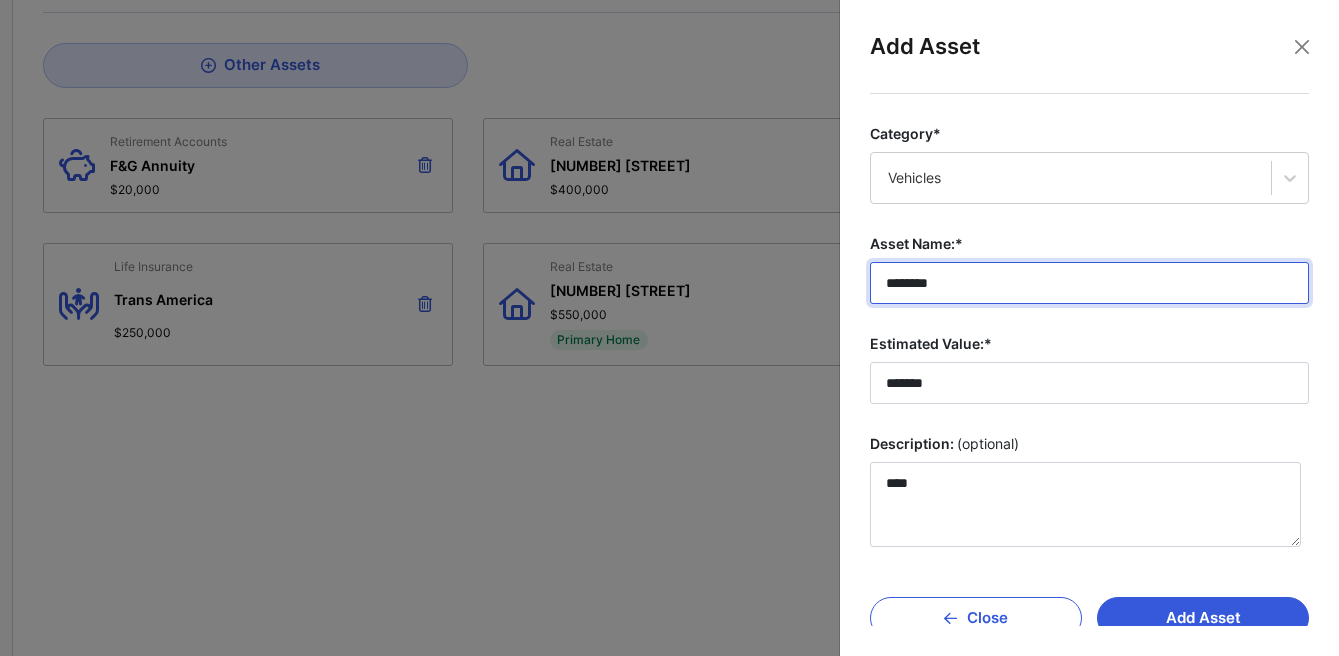click on "********" at bounding box center [1089, 283] 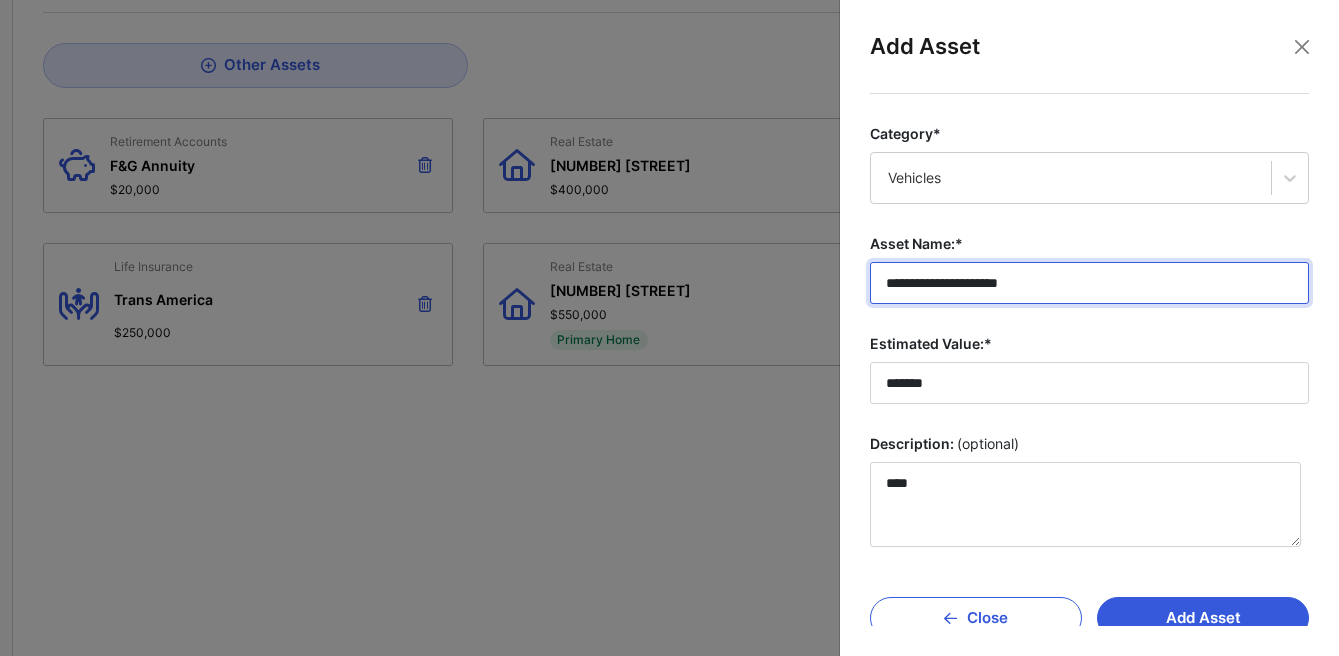type on "**********" 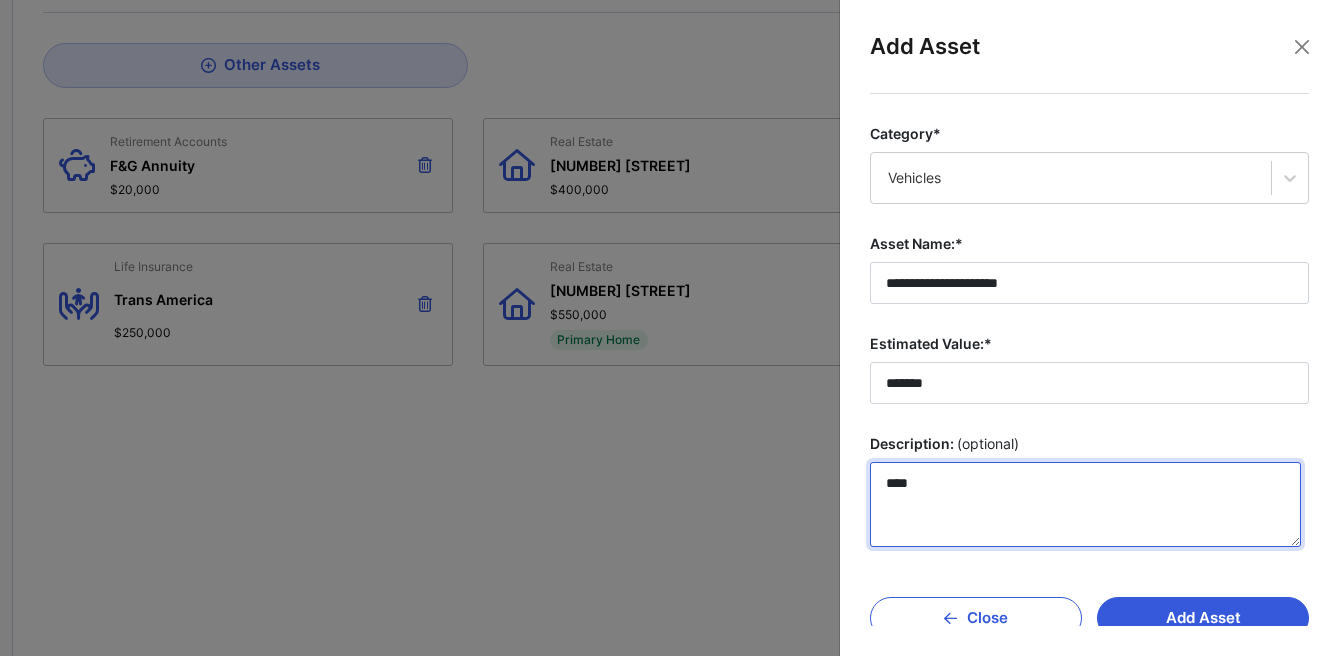 click on "****" at bounding box center (1085, 504) 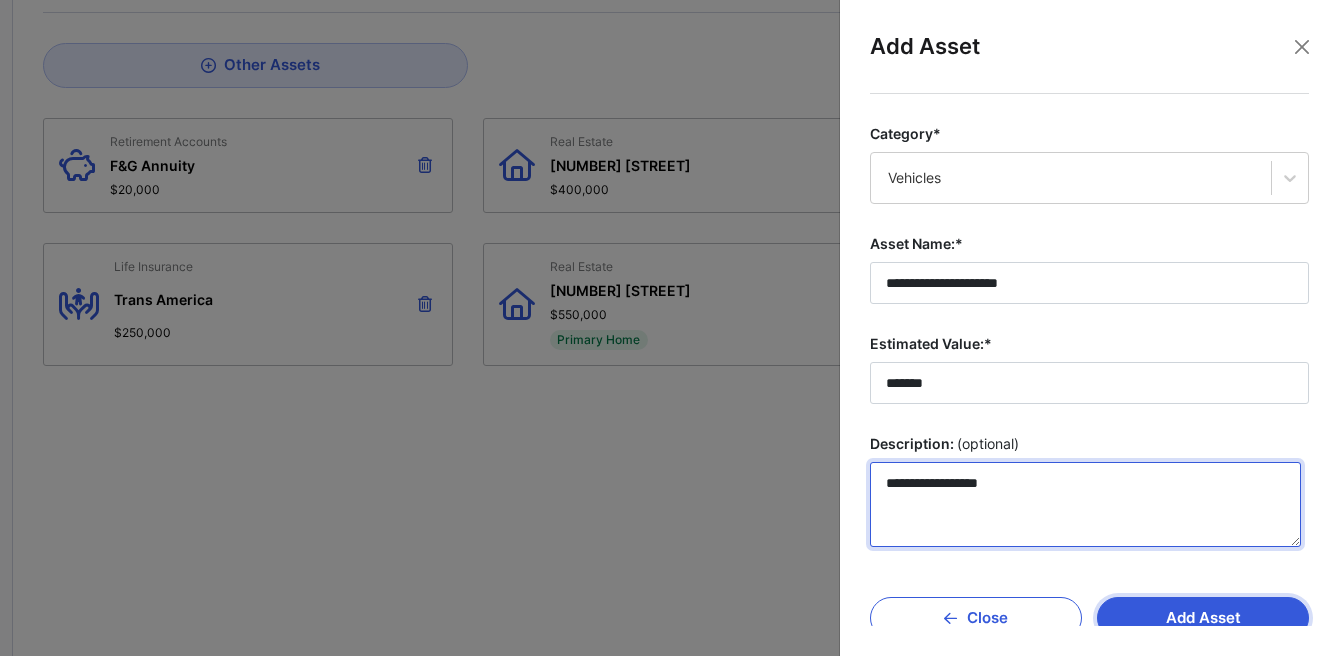 type on "**********" 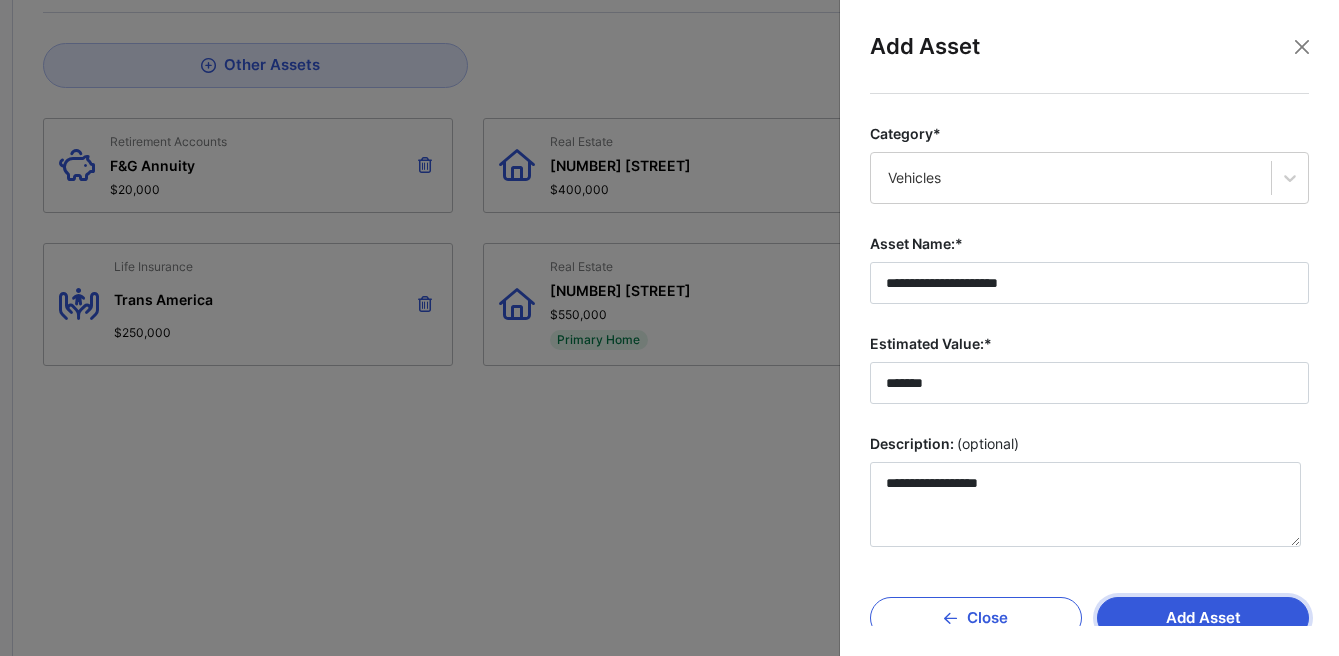 click on "Add Asset" at bounding box center [1203, 618] 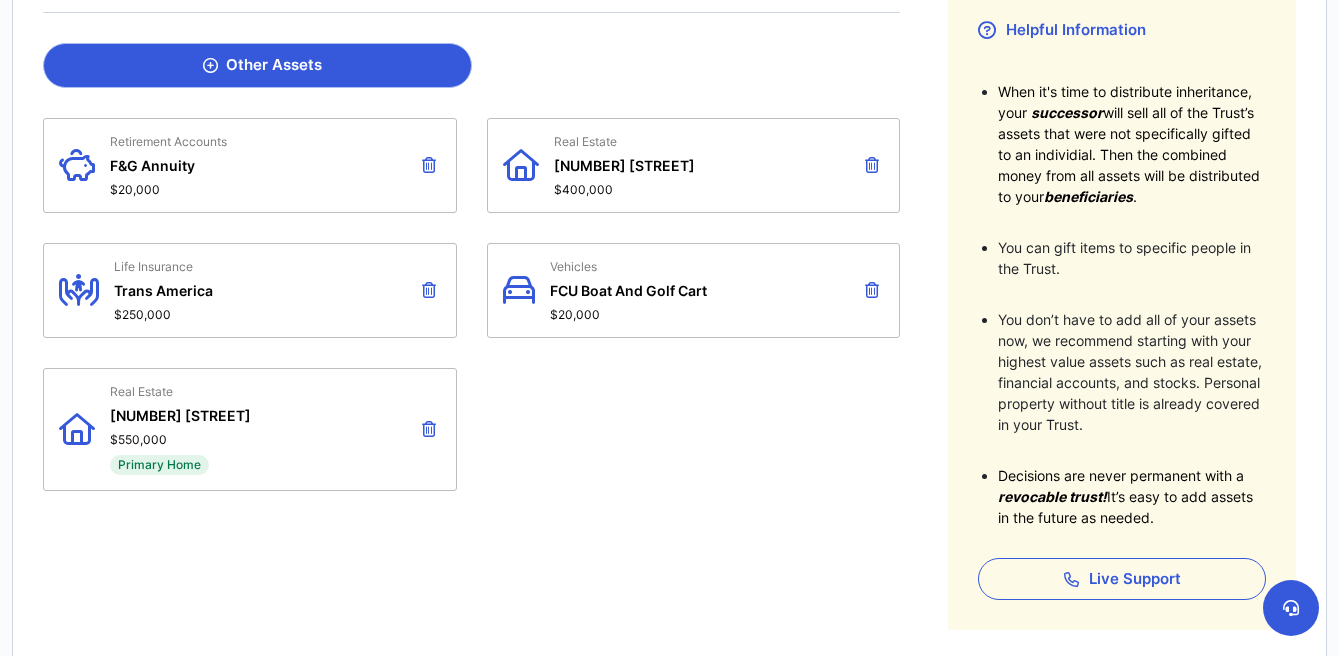 click on "Other Assets" at bounding box center [262, 65] 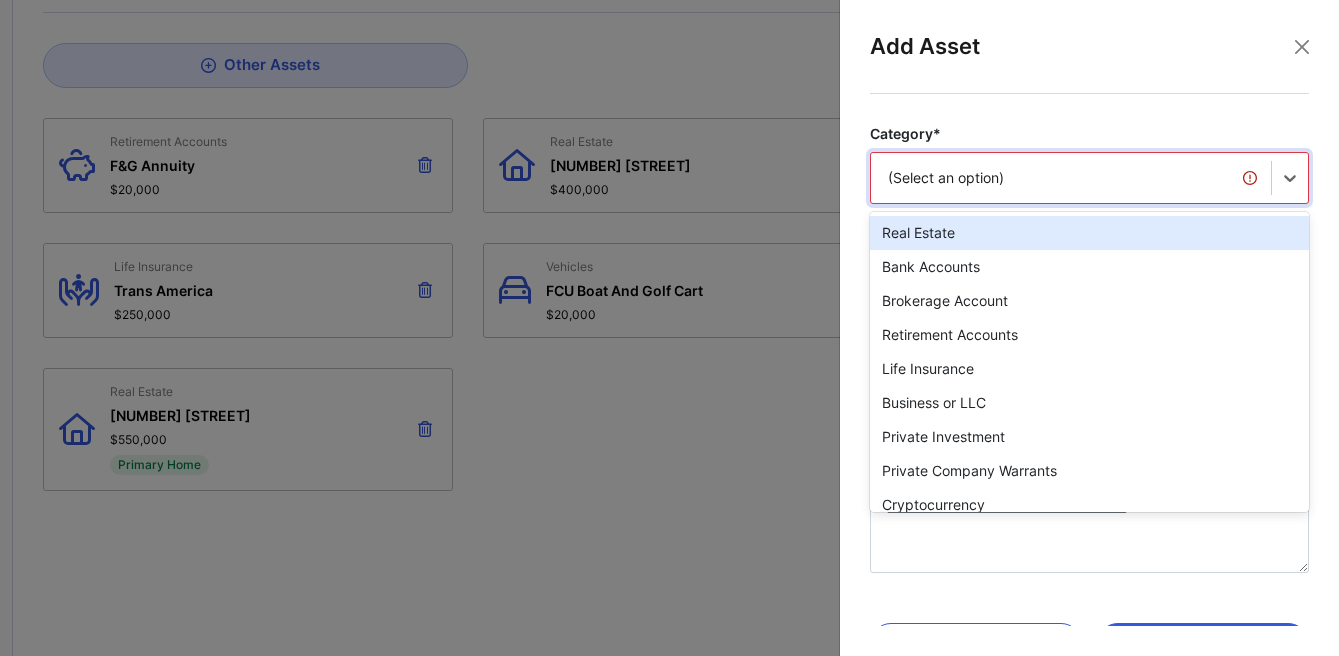 click on "(Select an option)" at bounding box center [1071, 178] 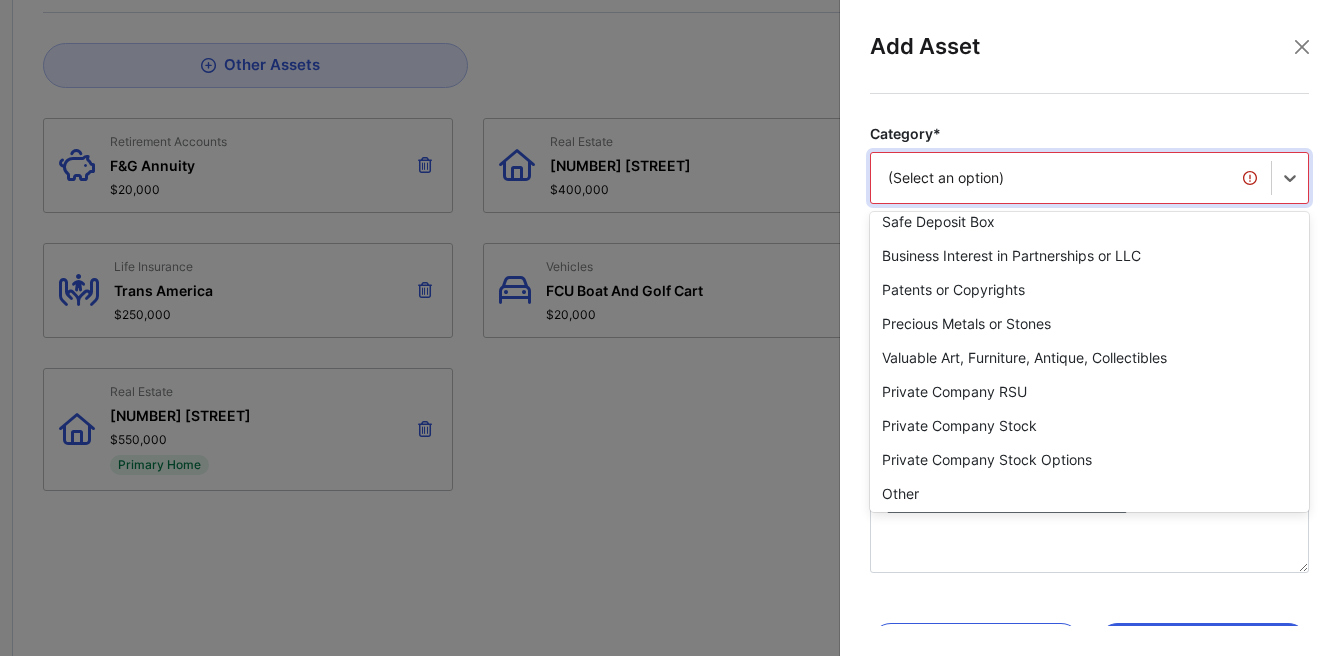 scroll, scrollTop: 388, scrollLeft: 0, axis: vertical 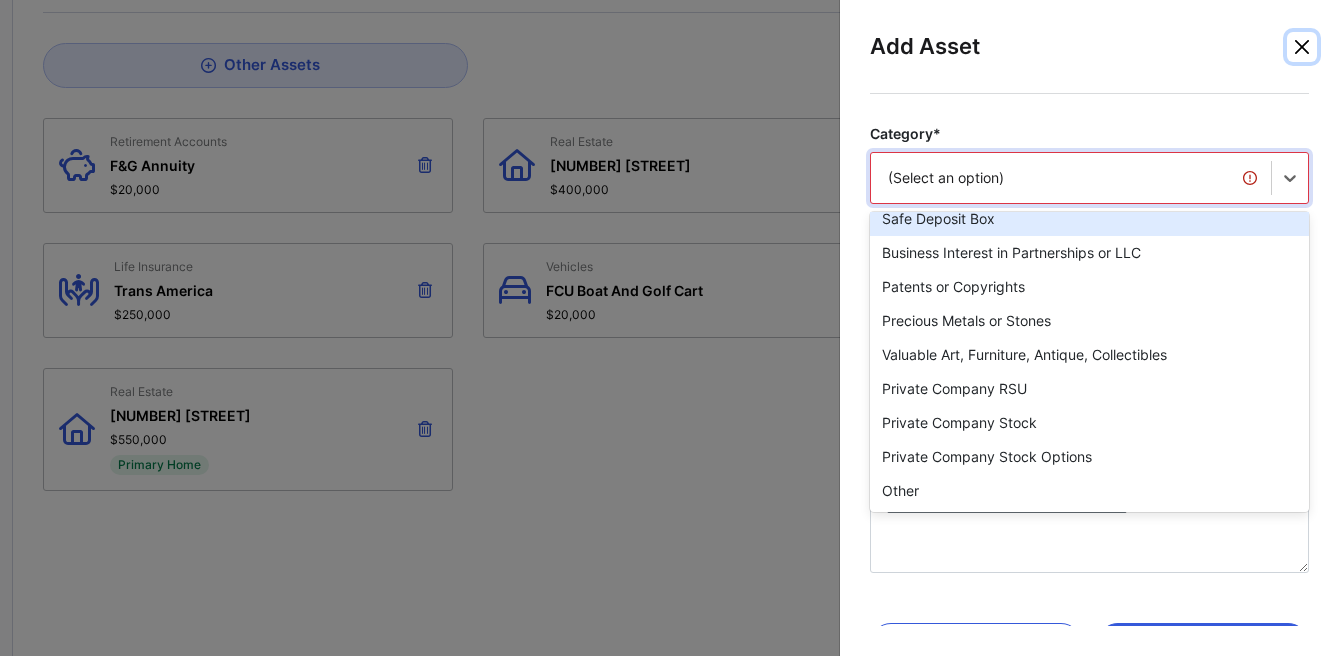 click at bounding box center [1302, 47] 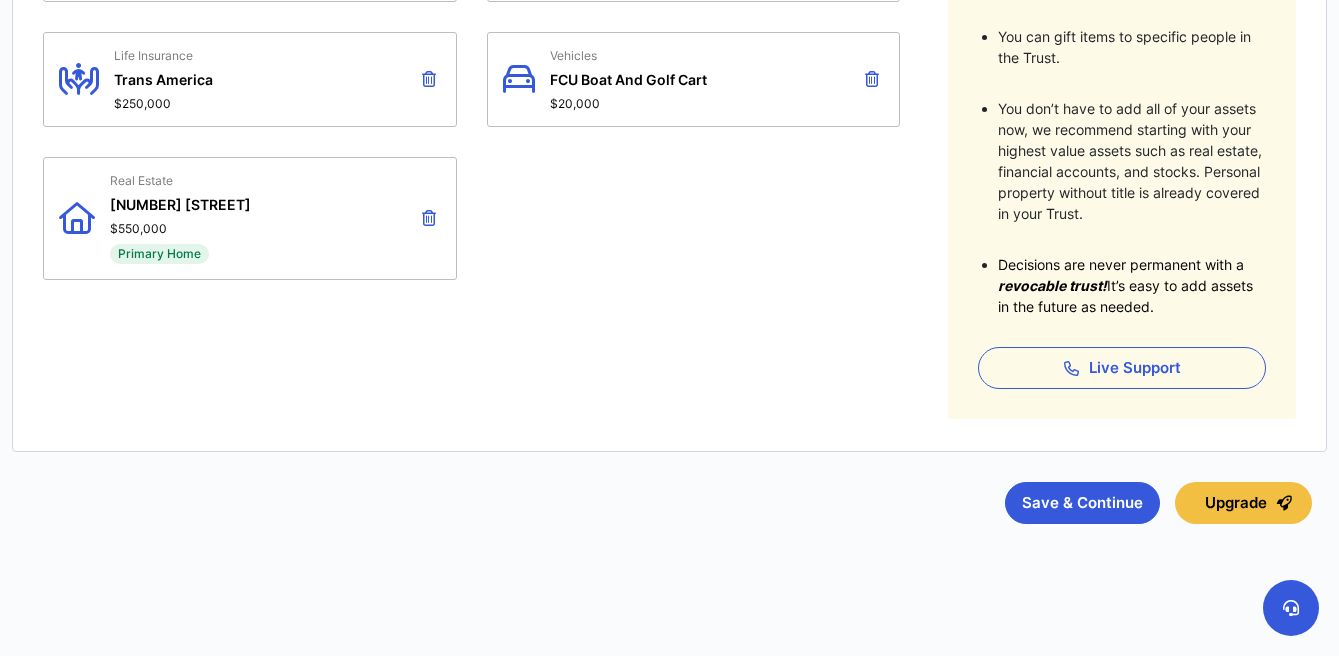 scroll, scrollTop: 586, scrollLeft: 0, axis: vertical 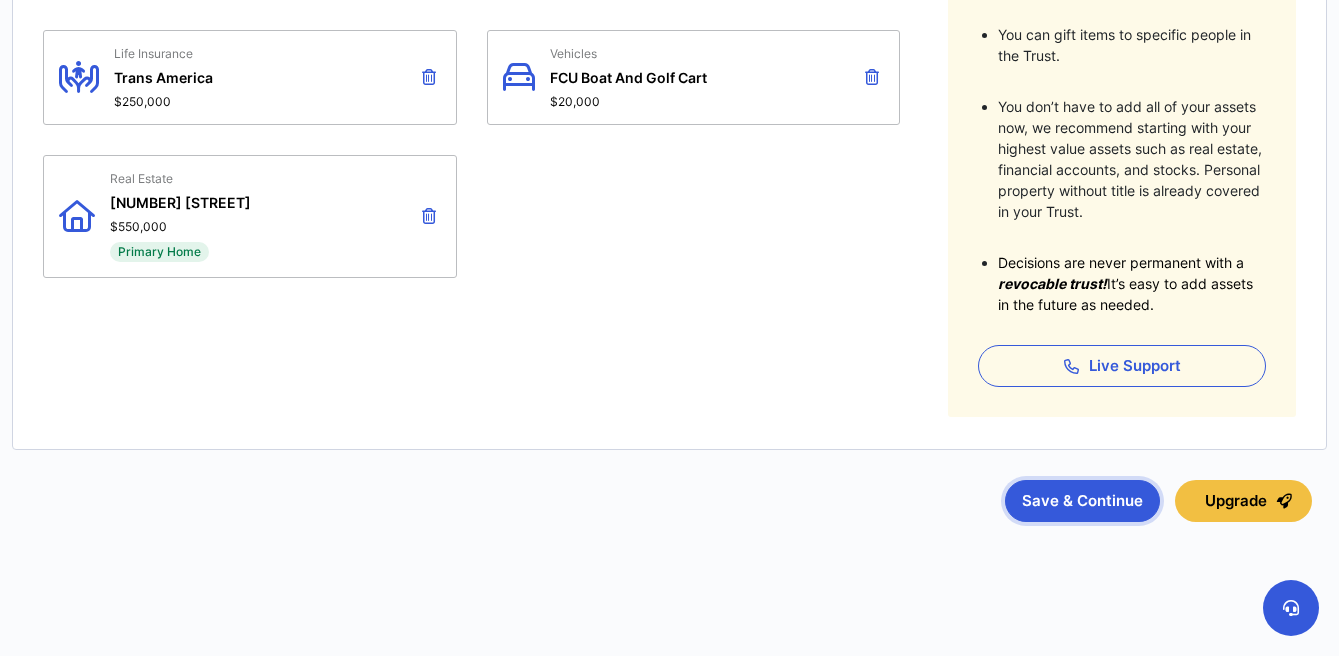 click on "Save & Continue" at bounding box center [1082, 501] 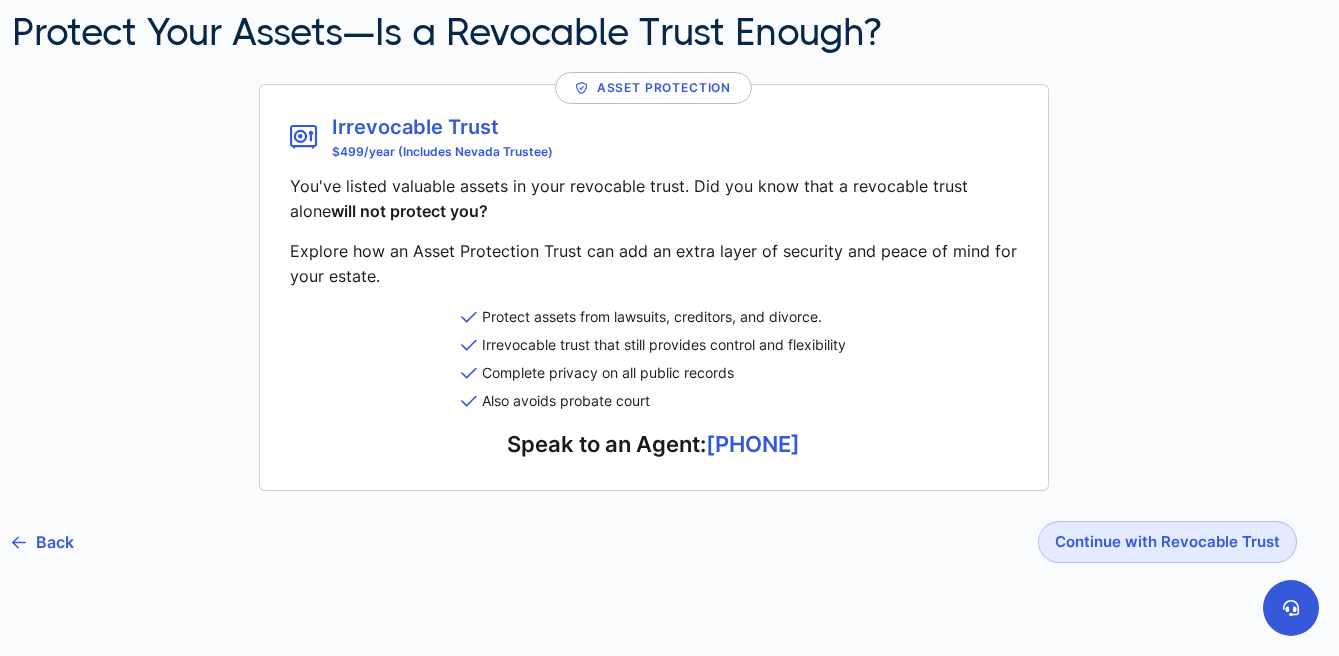scroll, scrollTop: 157, scrollLeft: 0, axis: vertical 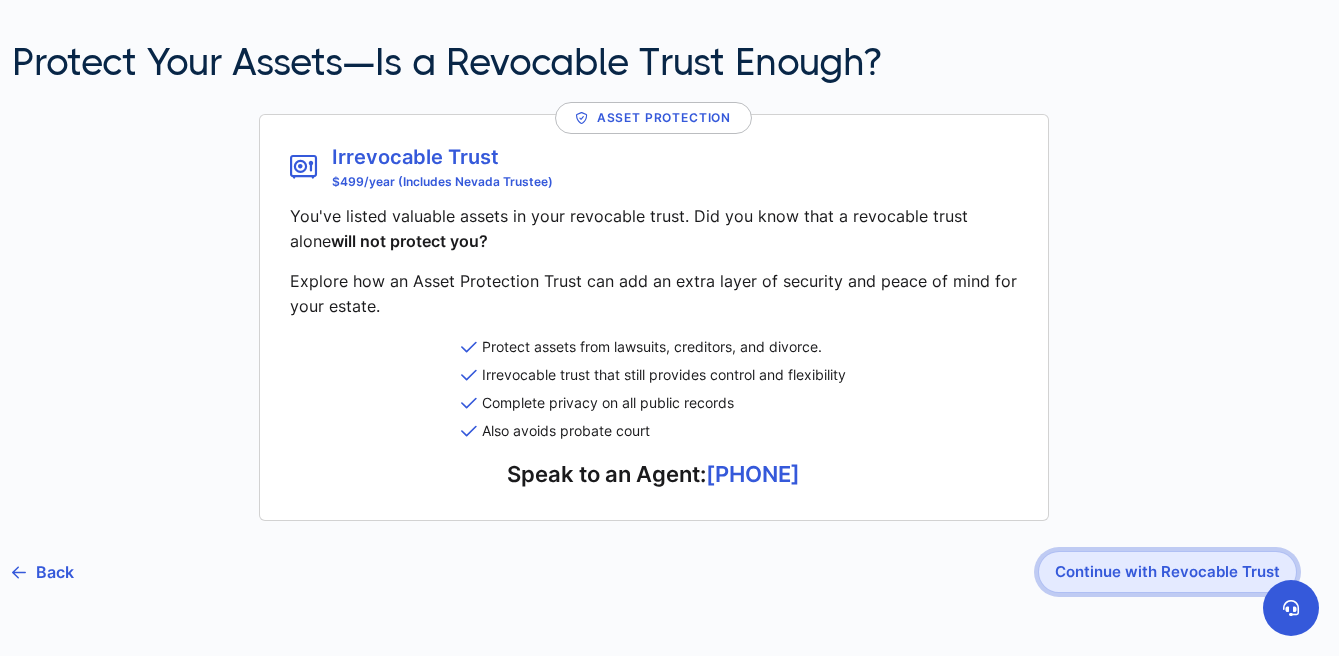 click on "Continue with Revocable Trust" at bounding box center [1167, 572] 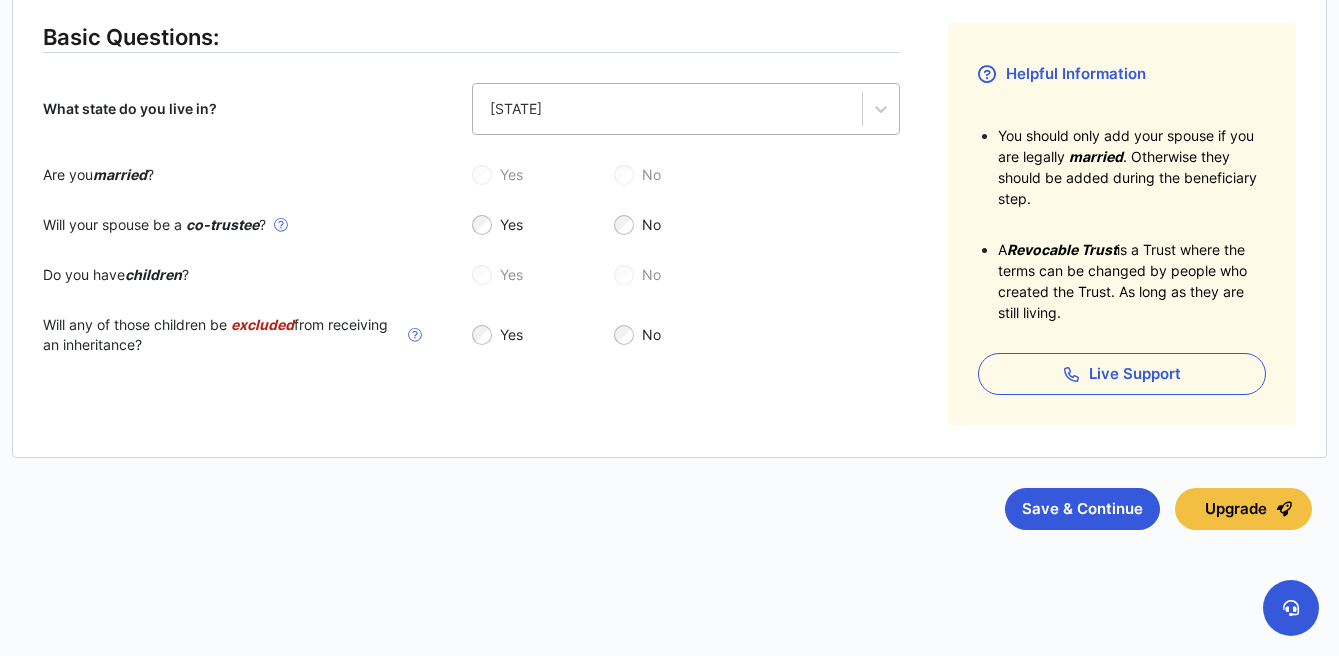 scroll, scrollTop: 335, scrollLeft: 0, axis: vertical 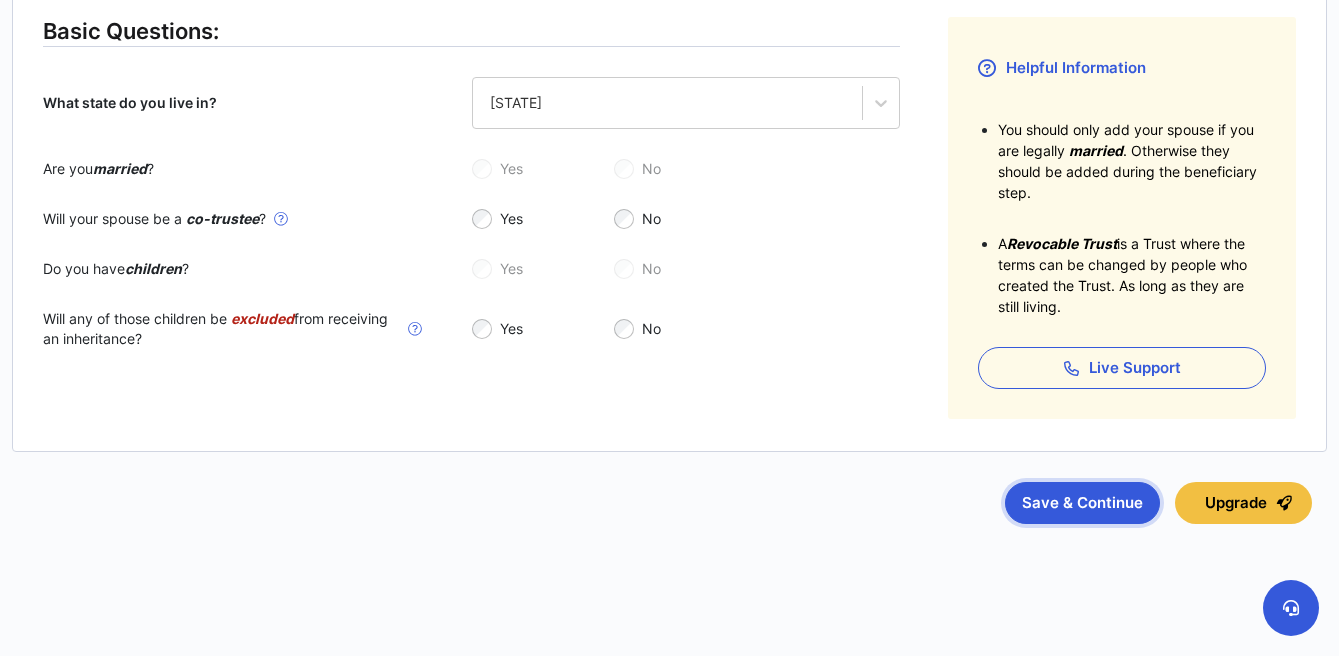 click on "Save & Continue" at bounding box center (1082, 503) 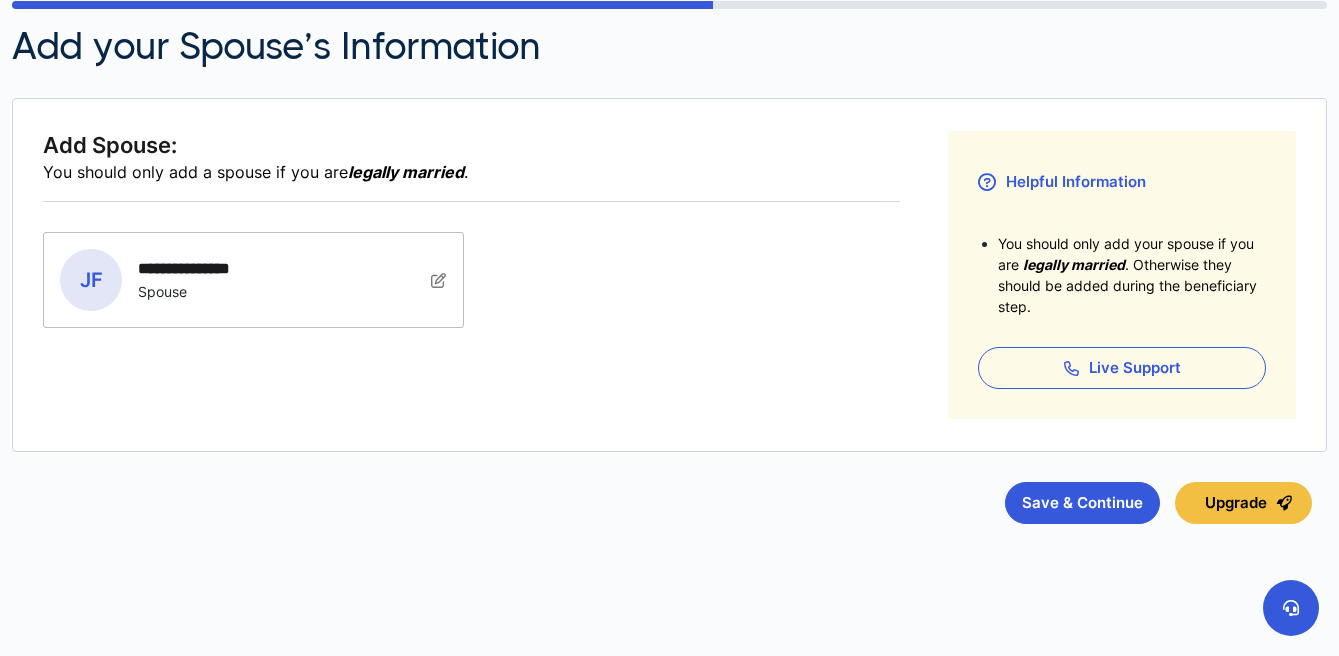scroll, scrollTop: 223, scrollLeft: 0, axis: vertical 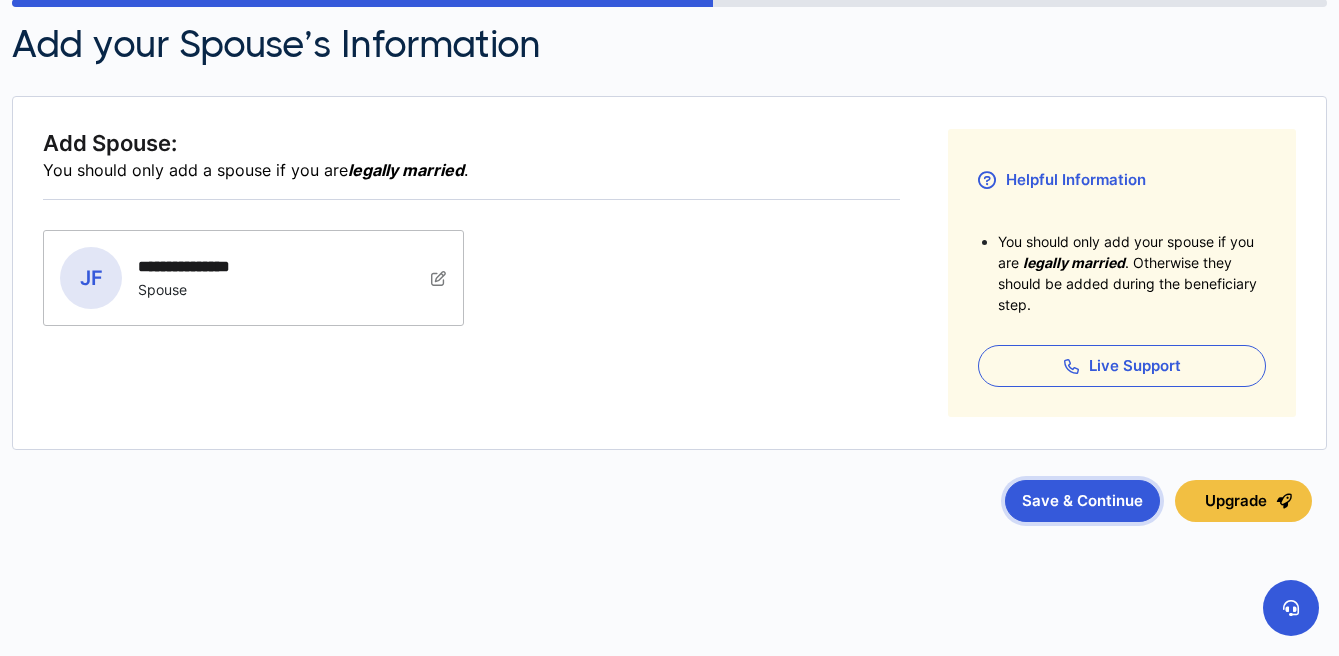 click on "Save & Continue" at bounding box center [1082, 501] 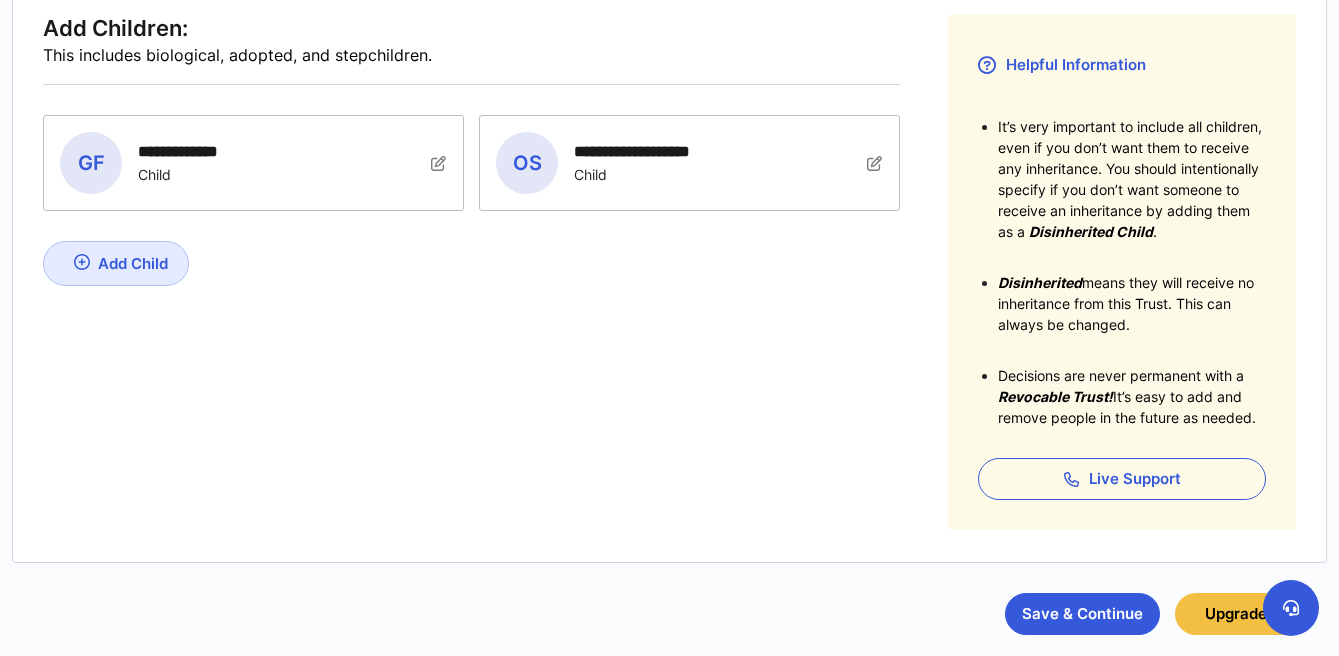 scroll, scrollTop: 451, scrollLeft: 0, axis: vertical 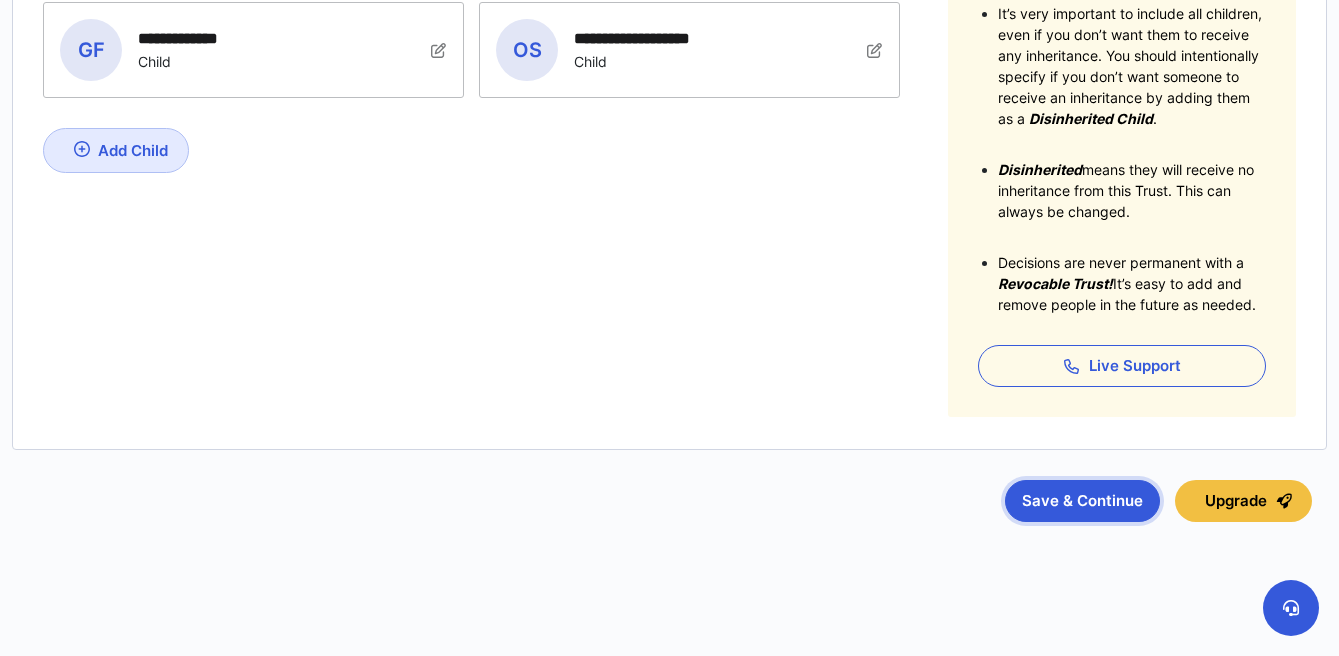 click on "Save & Continue" at bounding box center [1082, 501] 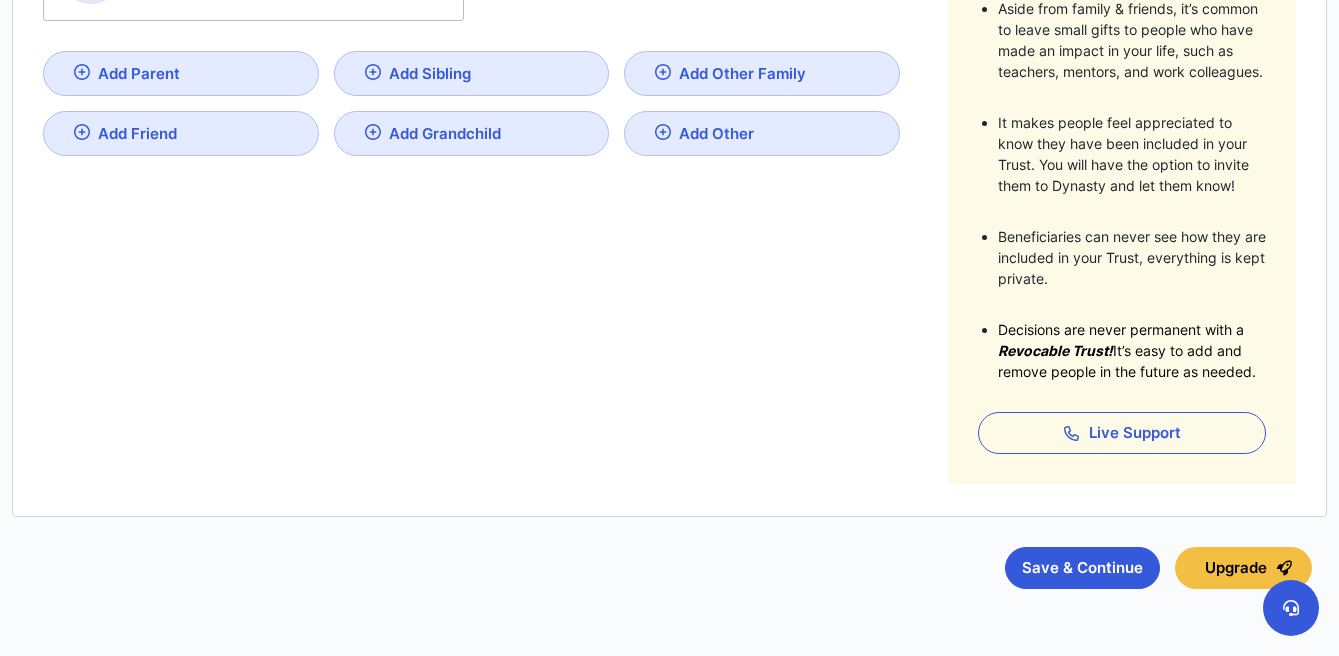 scroll, scrollTop: 538, scrollLeft: 0, axis: vertical 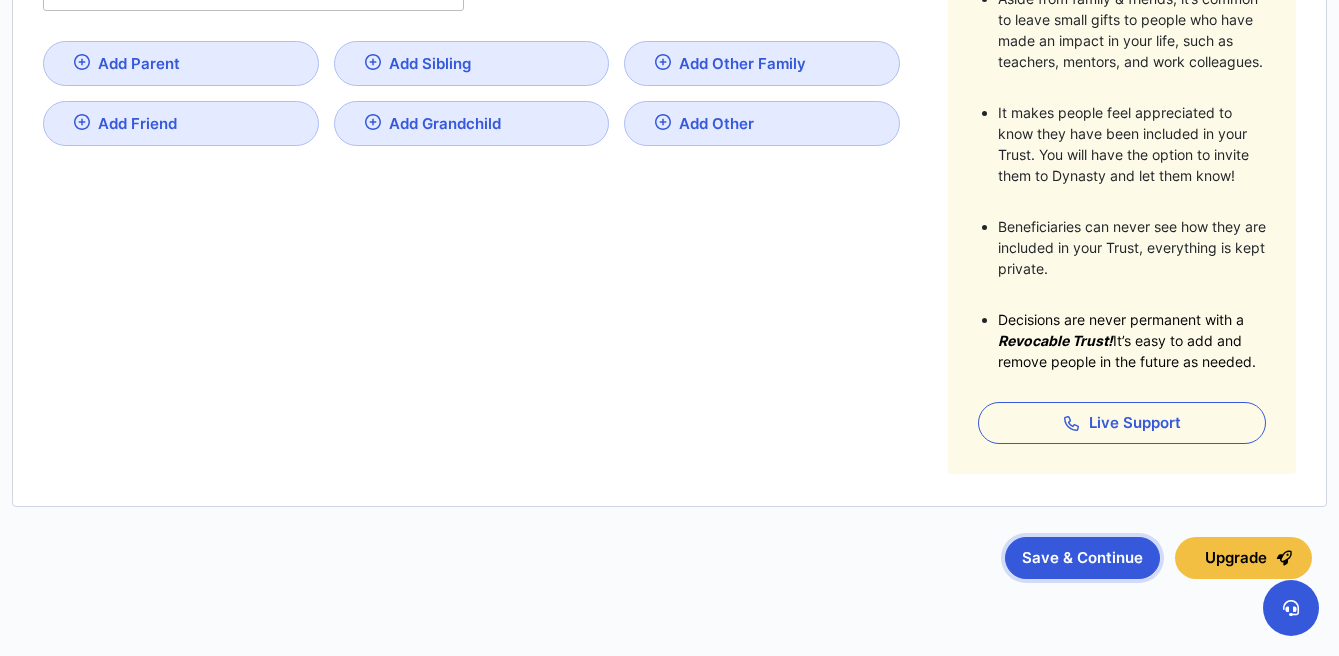 click on "Save & Continue" at bounding box center (1082, 558) 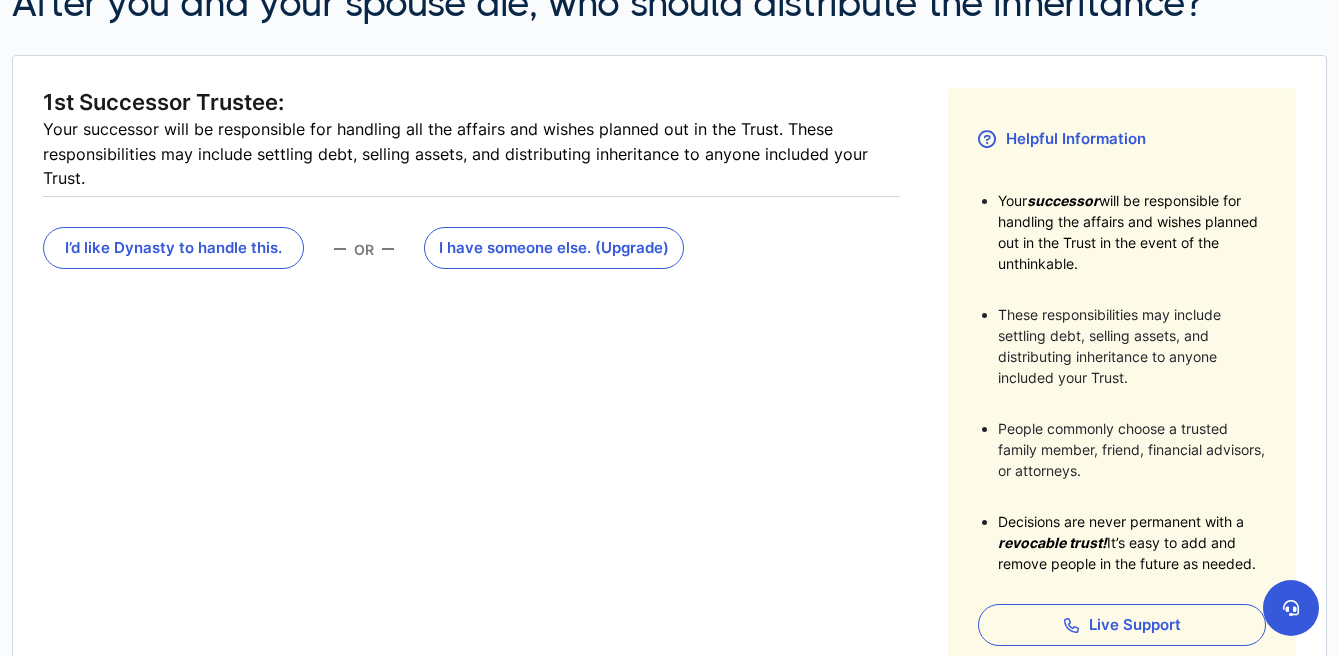 scroll, scrollTop: 266, scrollLeft: 0, axis: vertical 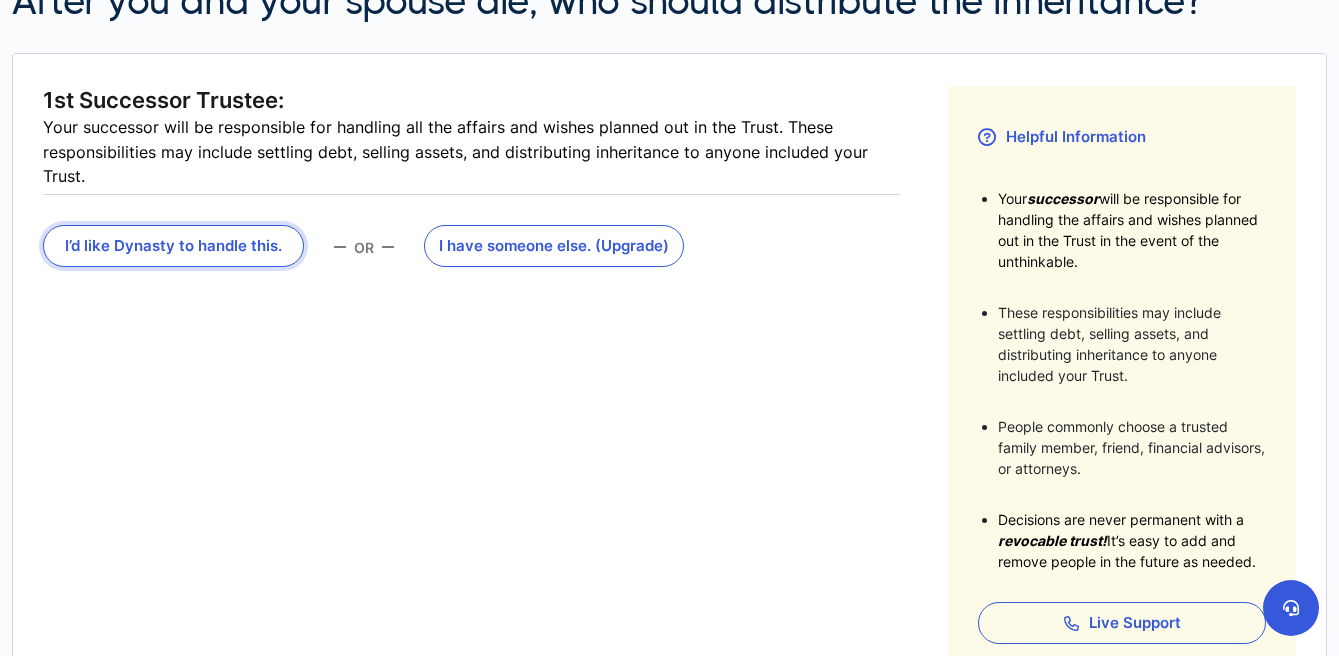 click on "I’d like Dynasty to handle this." at bounding box center [173, 246] 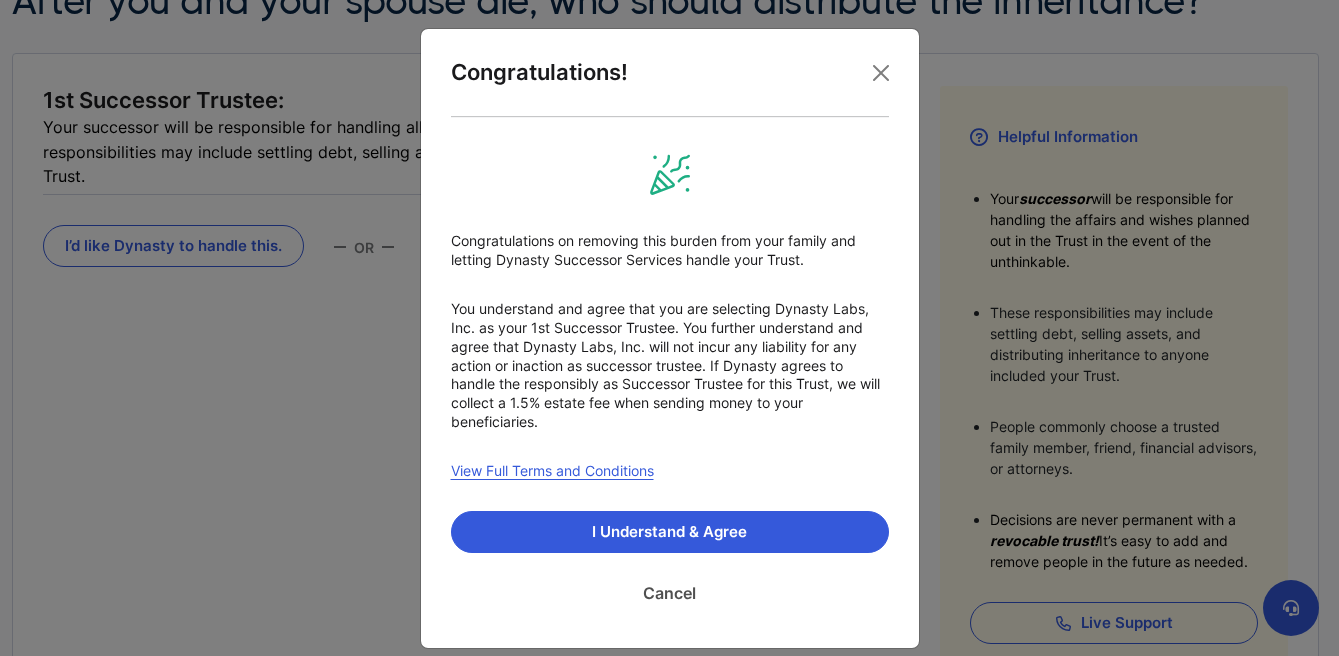 click on "Cancel" at bounding box center [670, 593] 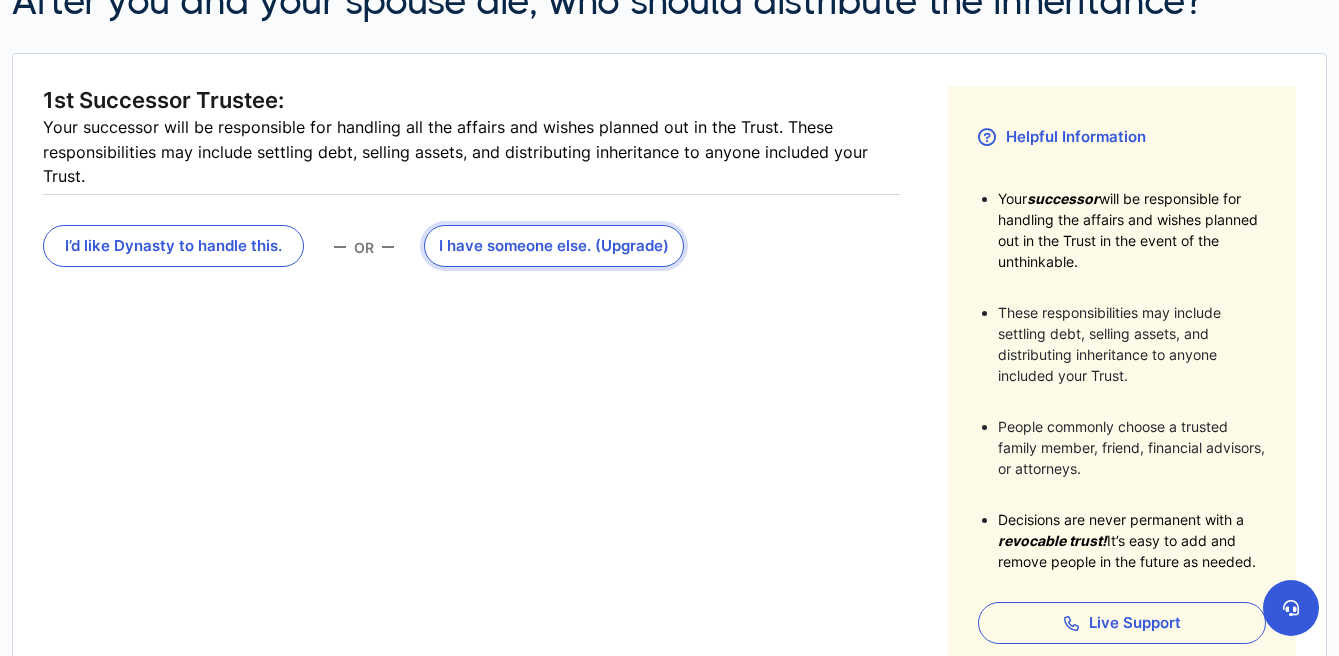 click on "I have someone else . (Upgrade)" at bounding box center (554, 246) 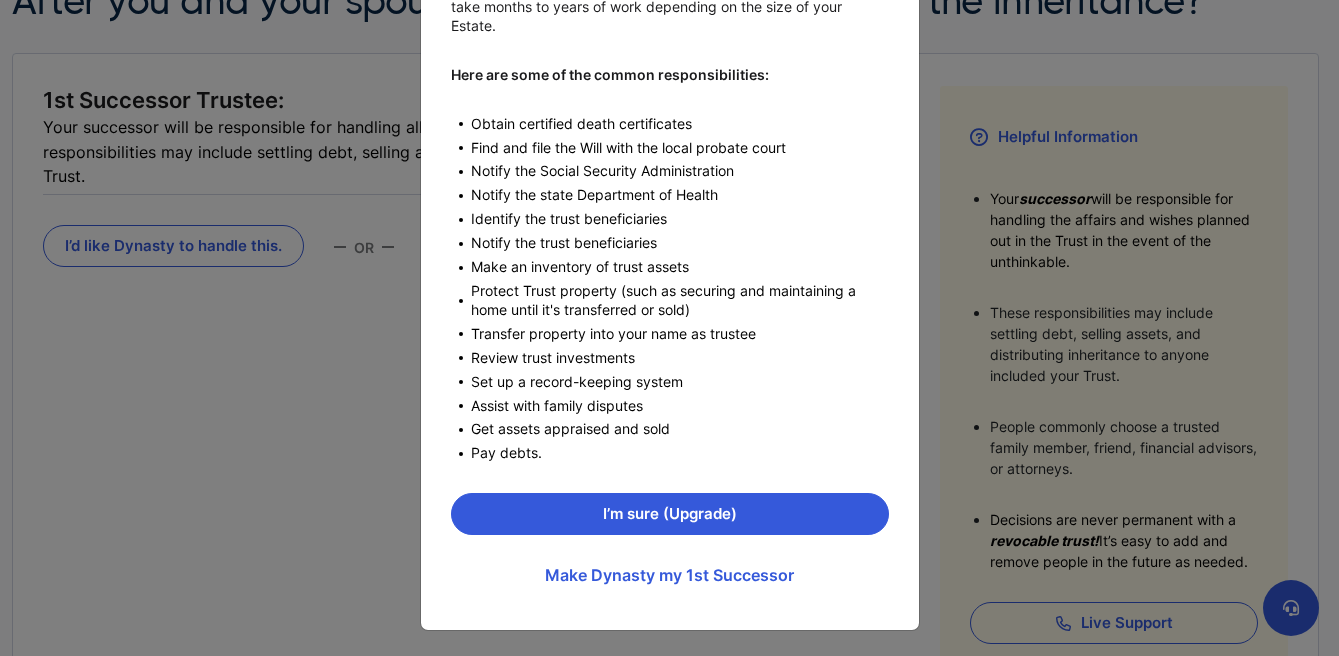 scroll, scrollTop: 256, scrollLeft: 0, axis: vertical 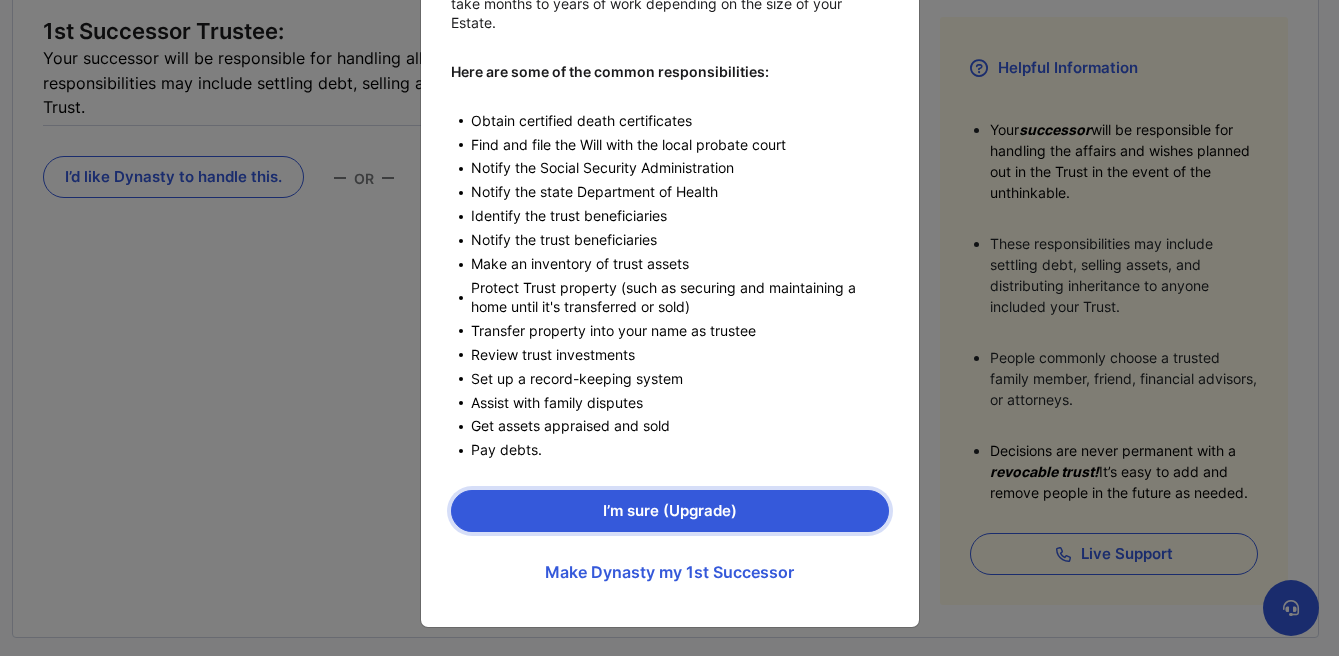 click on "I’m sure (Upgrade)" at bounding box center (670, 511) 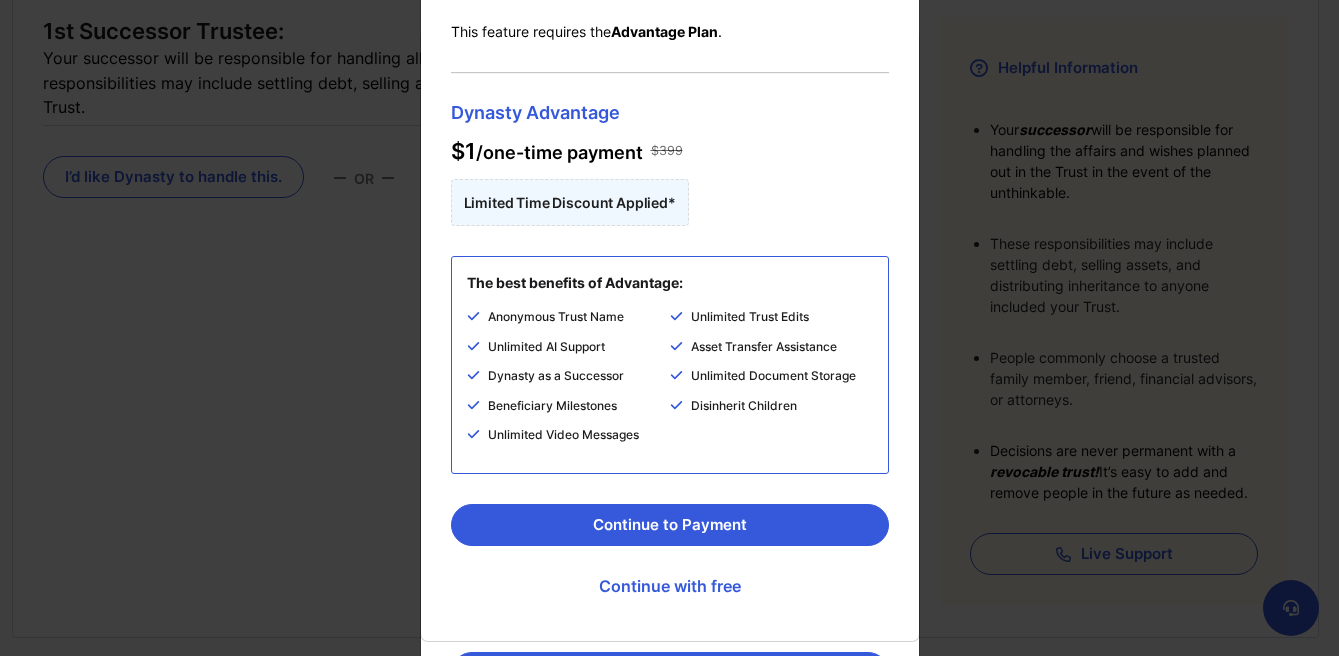 scroll, scrollTop: 163, scrollLeft: 0, axis: vertical 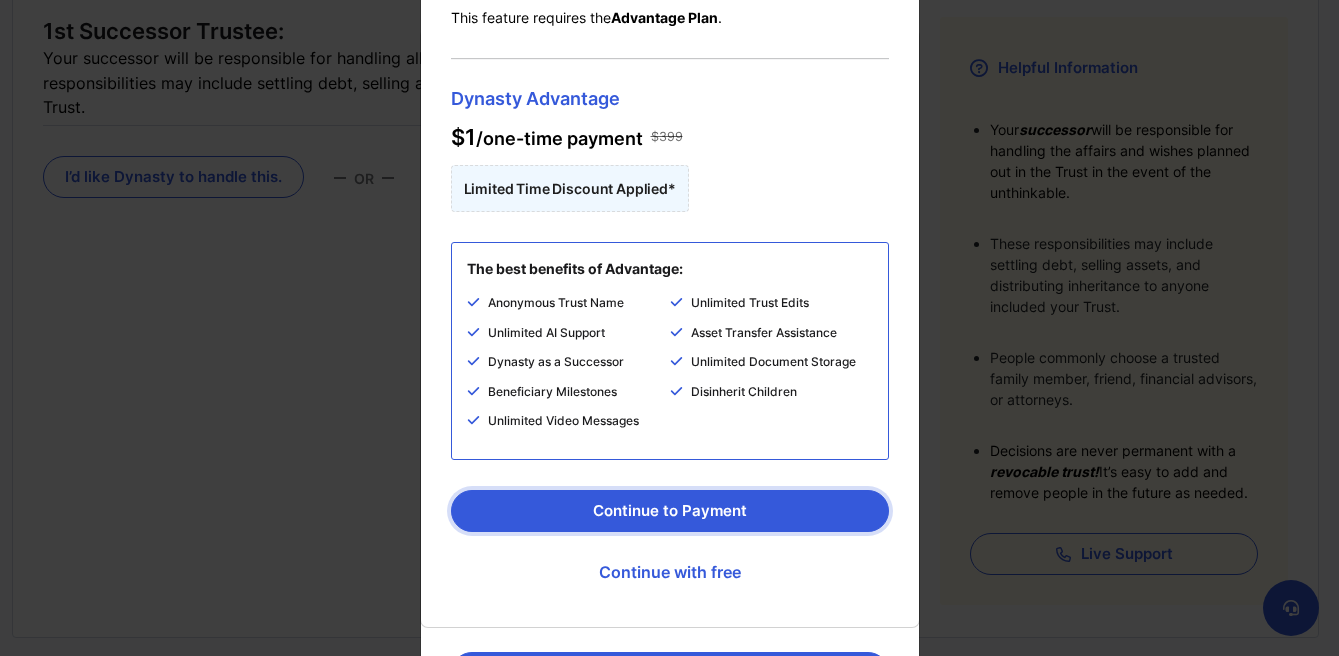 click on "Continue to Payment" at bounding box center (670, 511) 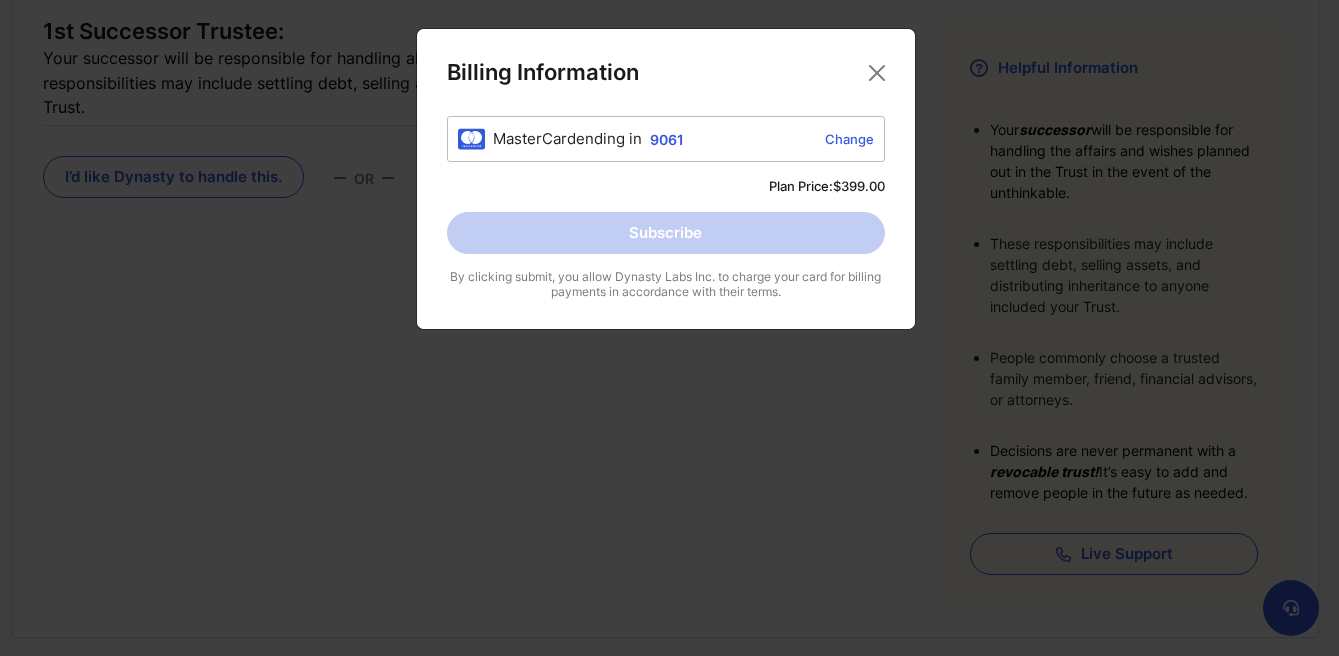 click on "Change" at bounding box center [783, 139] 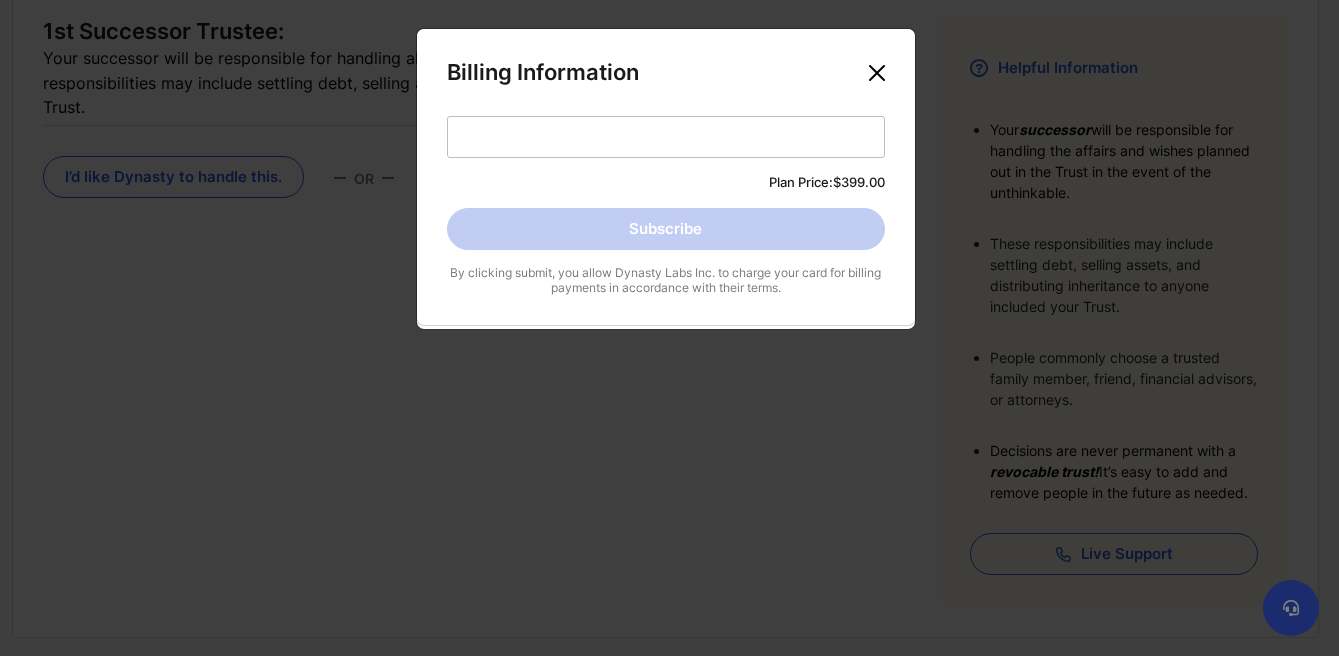 click at bounding box center (877, 73) 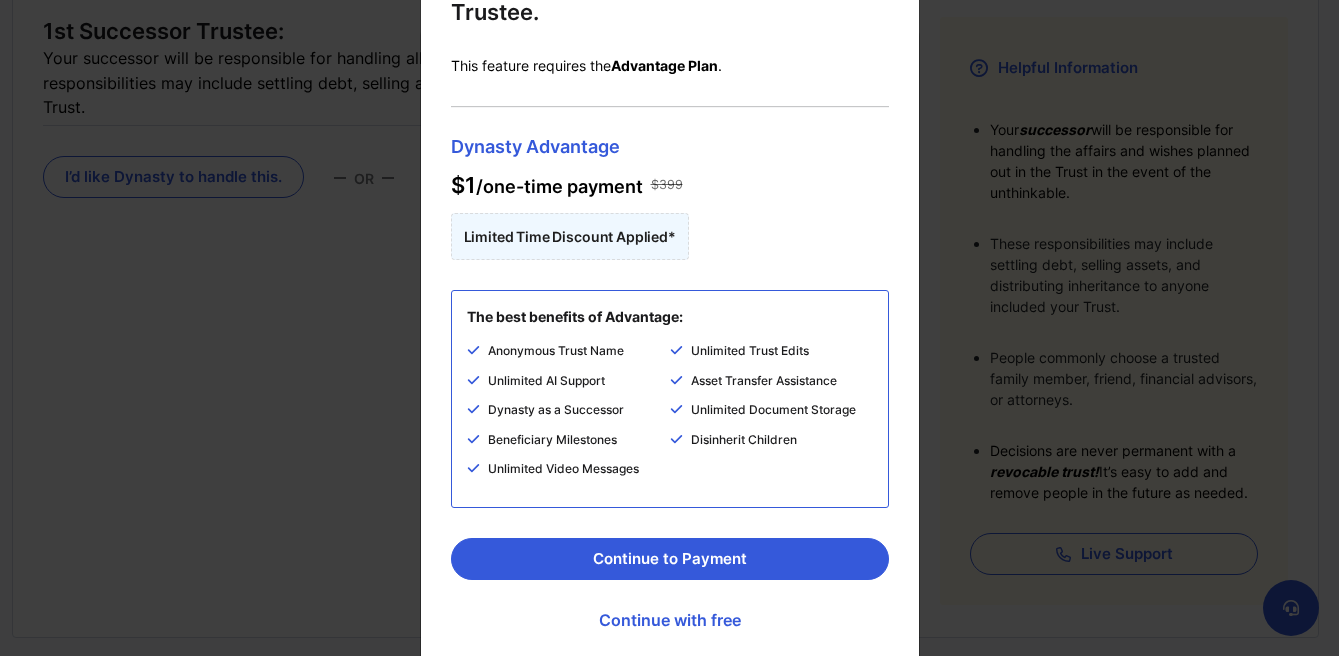 scroll, scrollTop: 163, scrollLeft: 0, axis: vertical 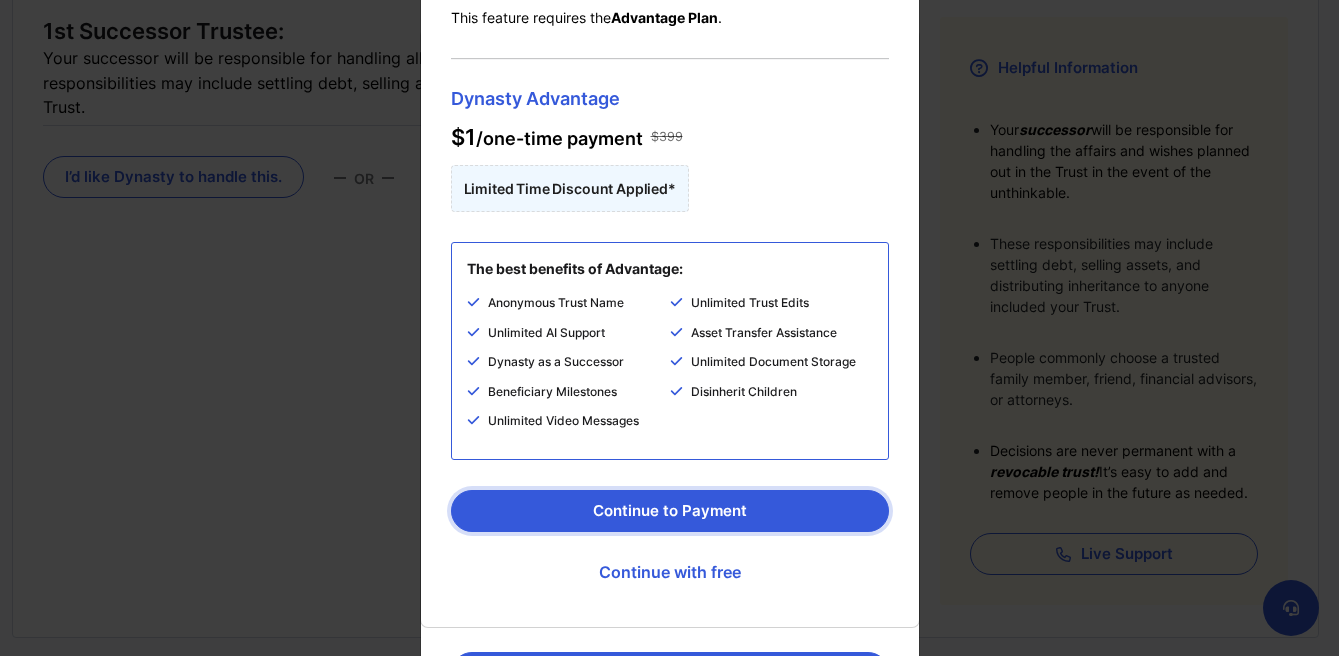 click on "Continue to Payment" at bounding box center [670, 511] 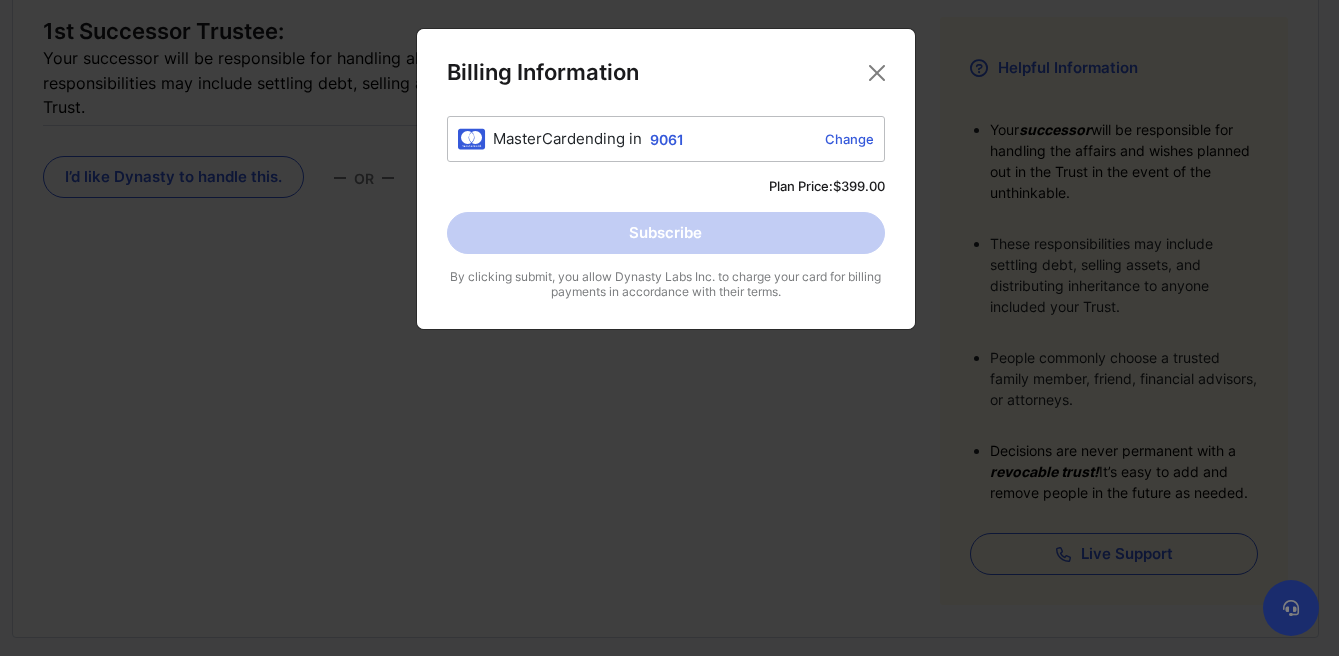 click on "Subscribe" at bounding box center [666, 233] 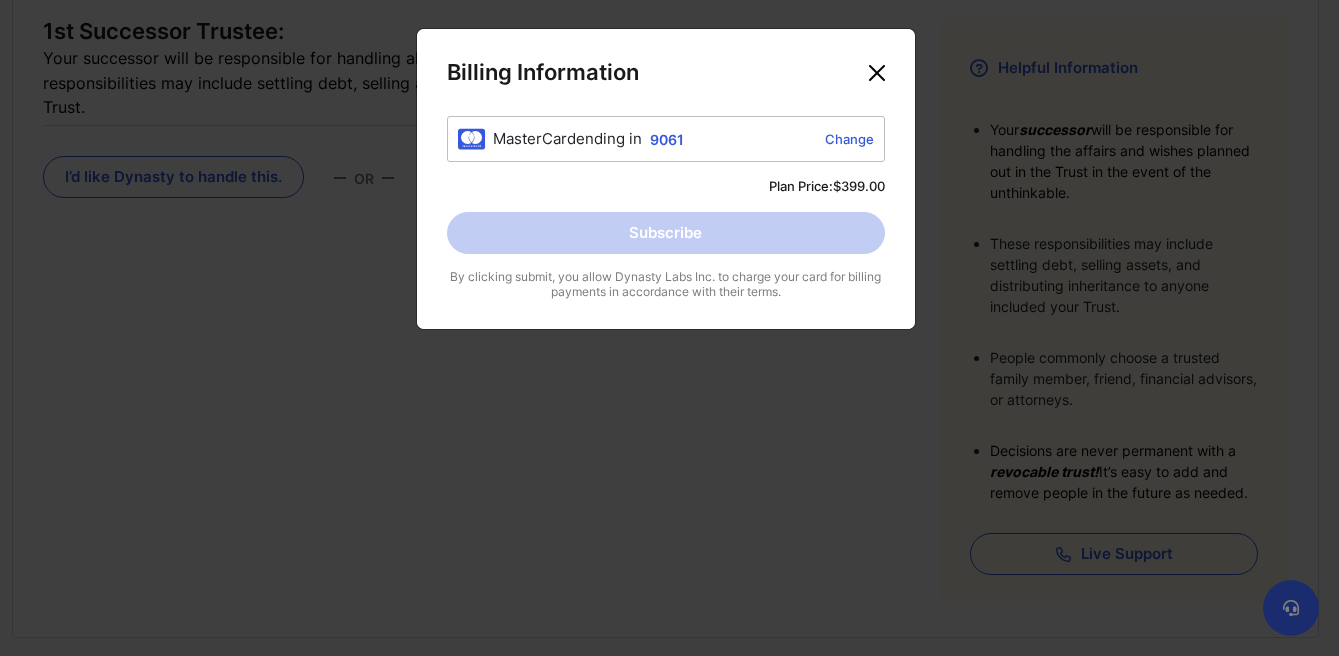 click at bounding box center (877, 73) 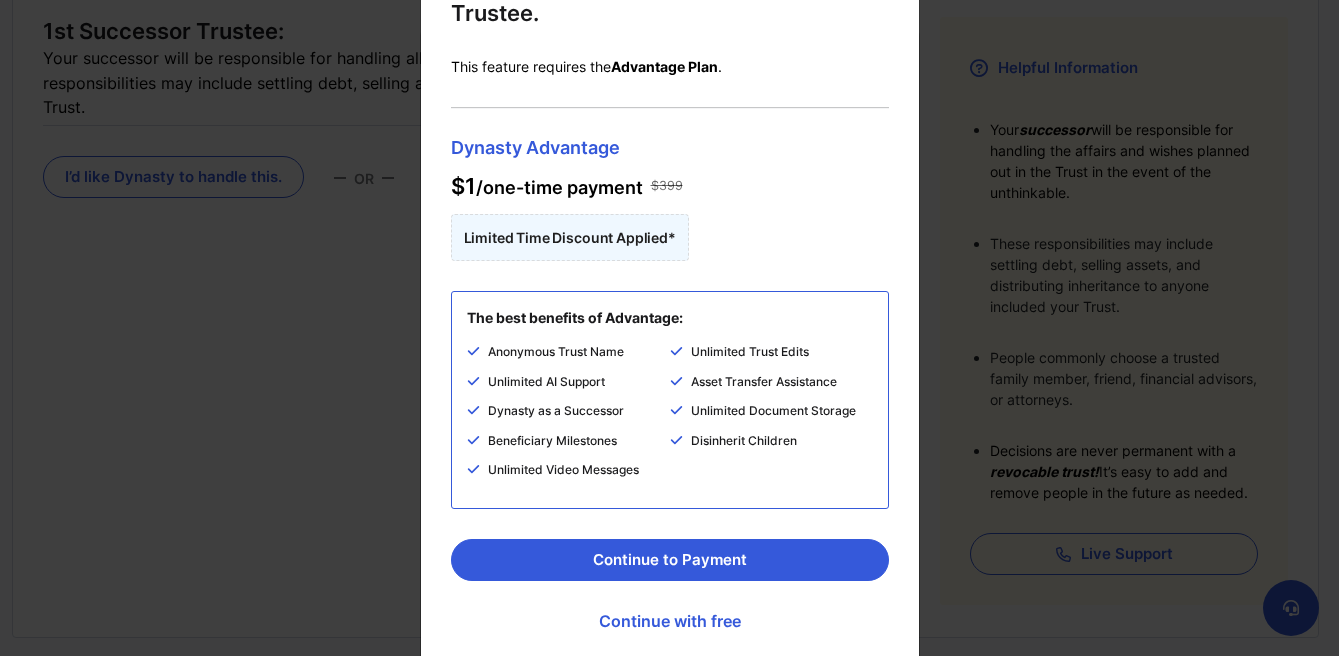scroll, scrollTop: 163, scrollLeft: 0, axis: vertical 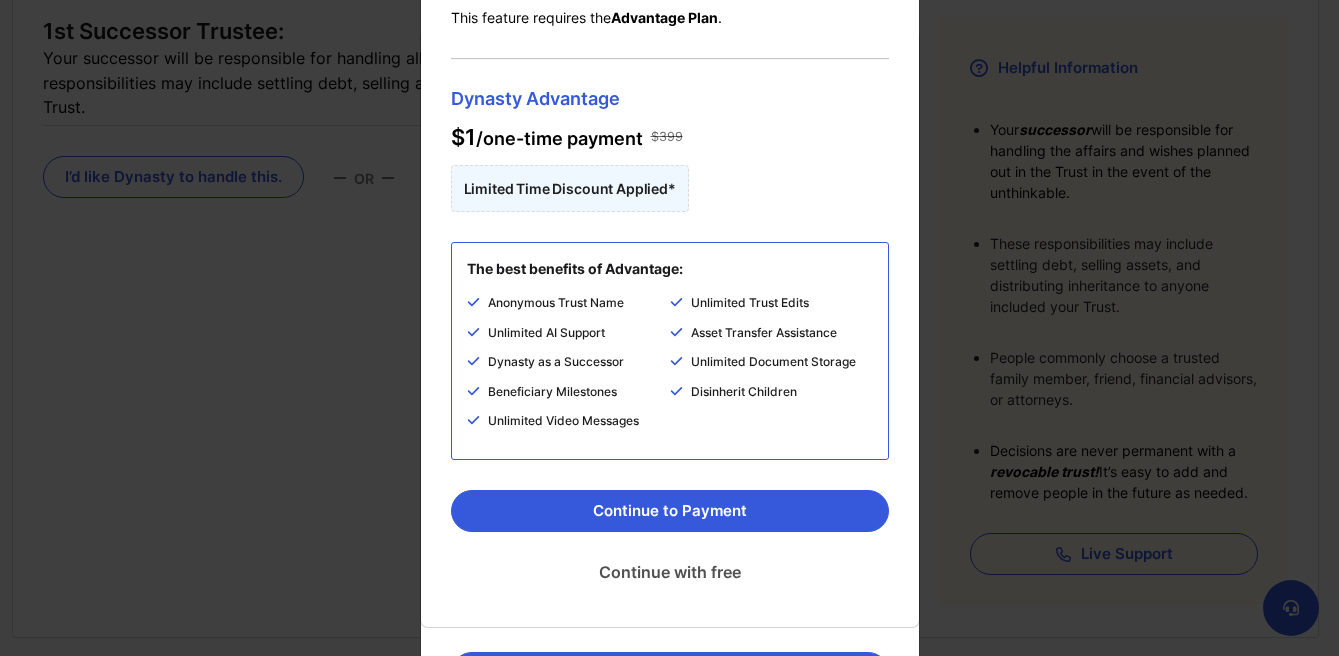 click on "Continue with free" at bounding box center [670, 572] 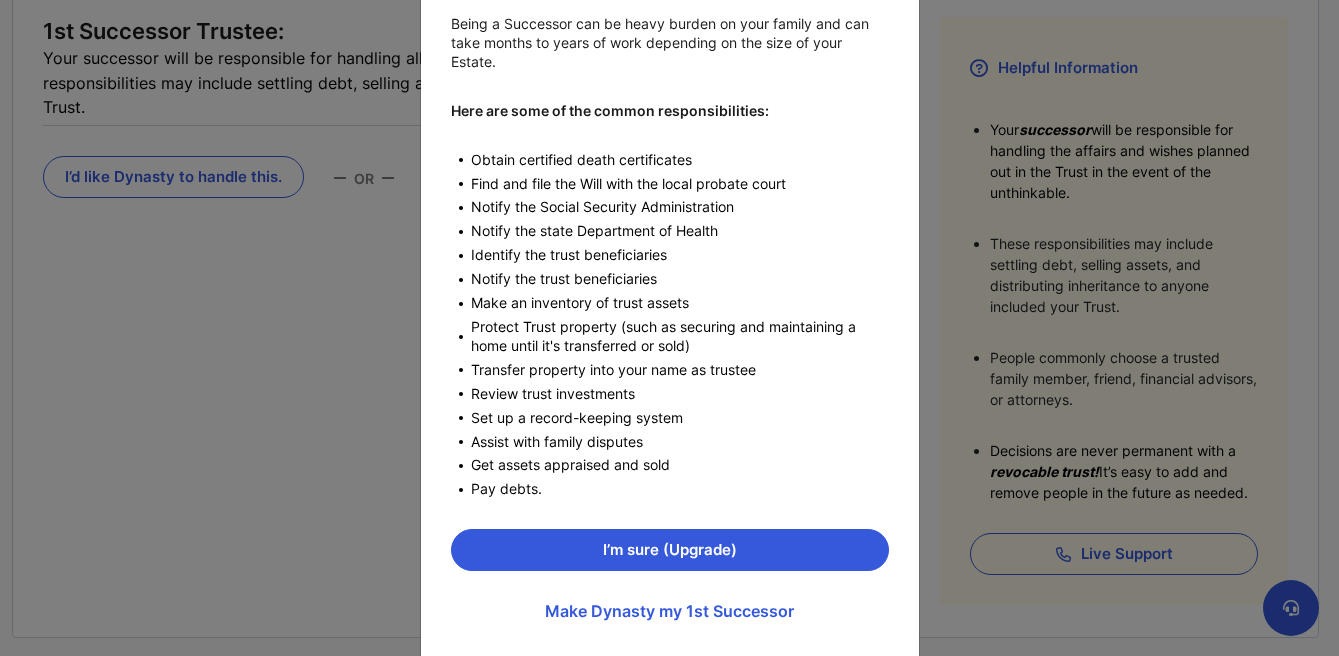 scroll, scrollTop: 256, scrollLeft: 0, axis: vertical 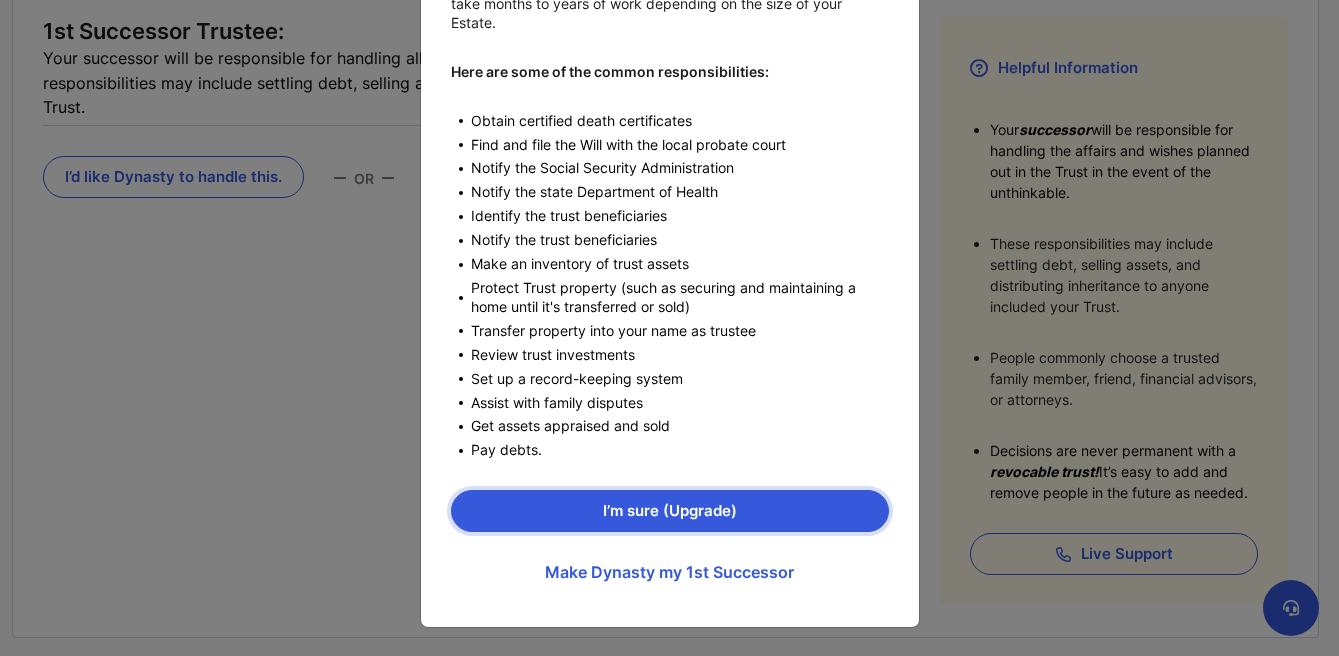click on "I’m sure (Upgrade)" at bounding box center (670, 511) 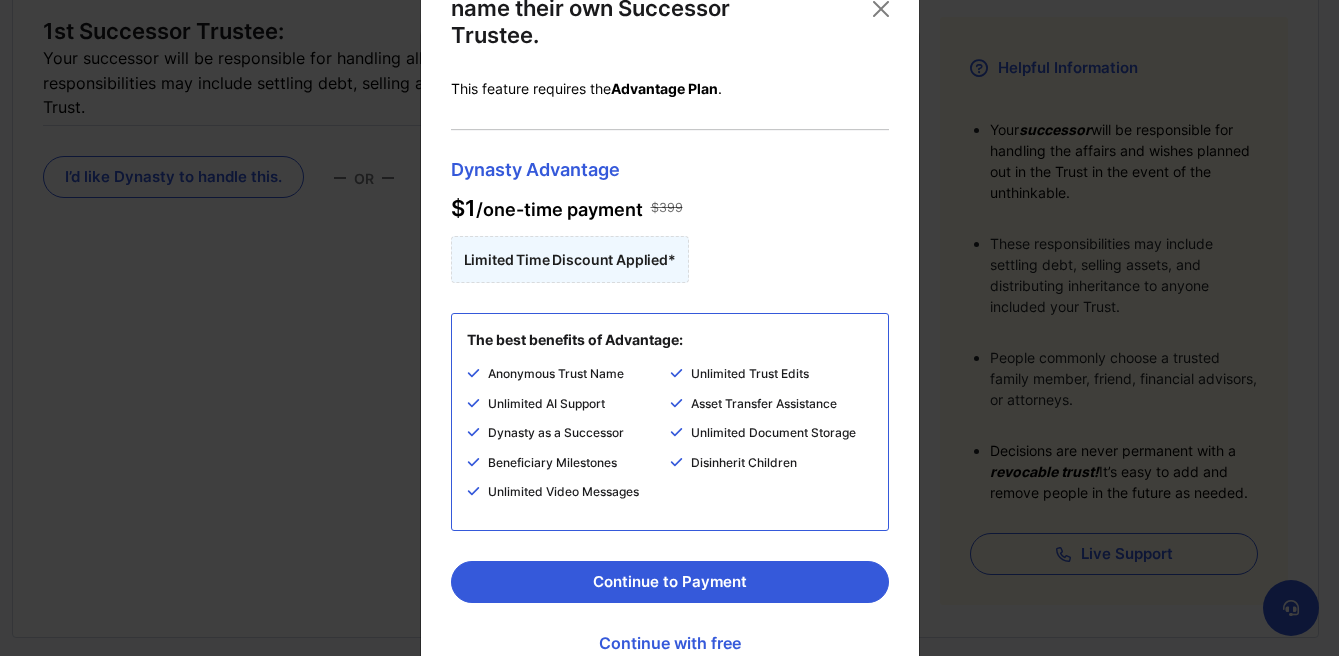 scroll, scrollTop: 163, scrollLeft: 0, axis: vertical 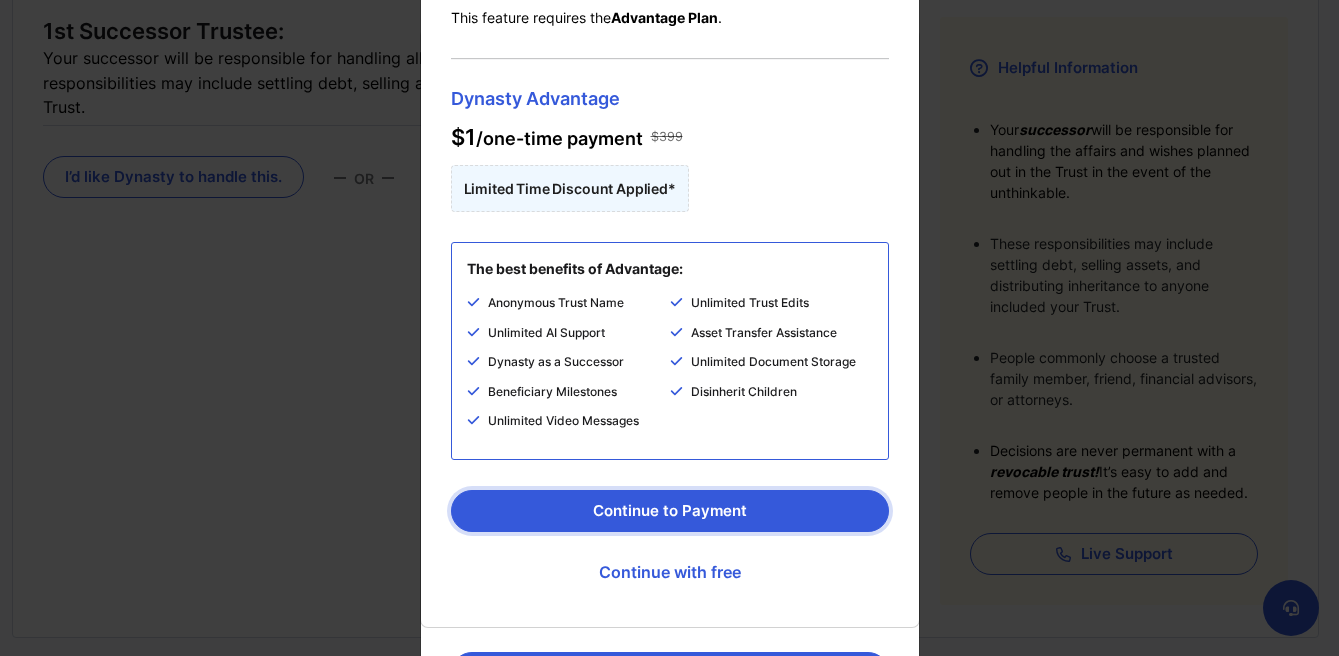 click on "Continue to Payment" at bounding box center (670, 511) 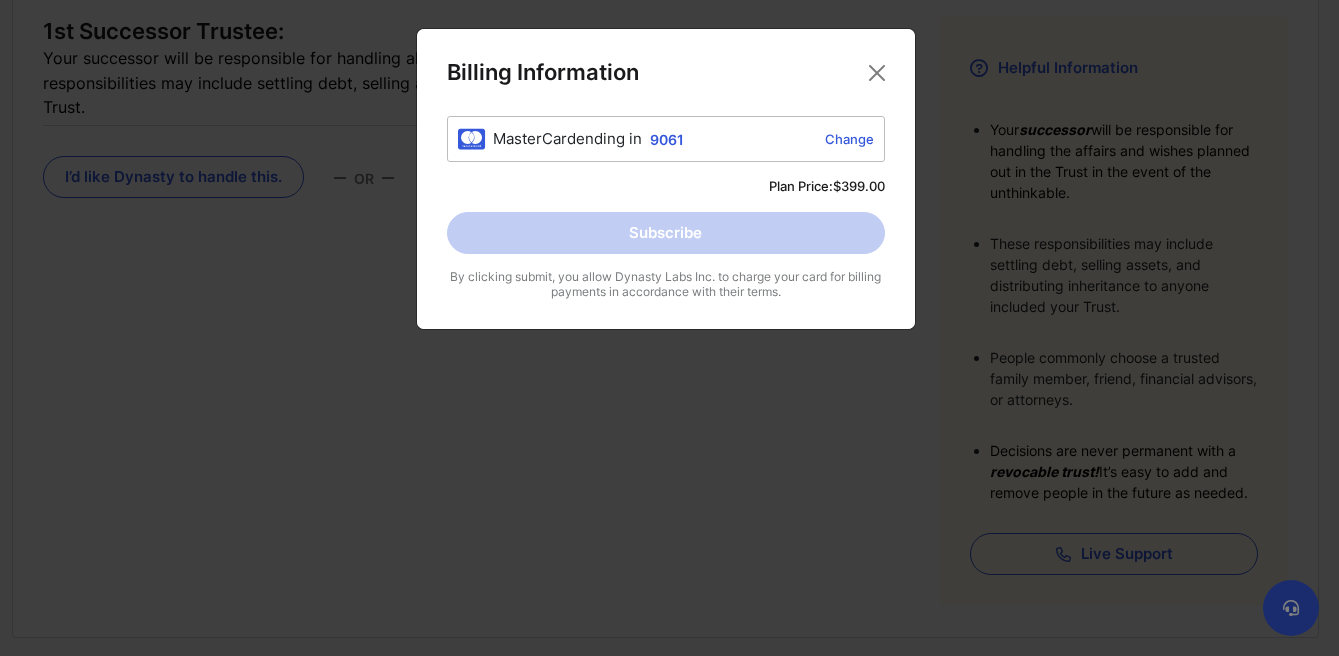 click on "Subscribe" at bounding box center (666, 233) 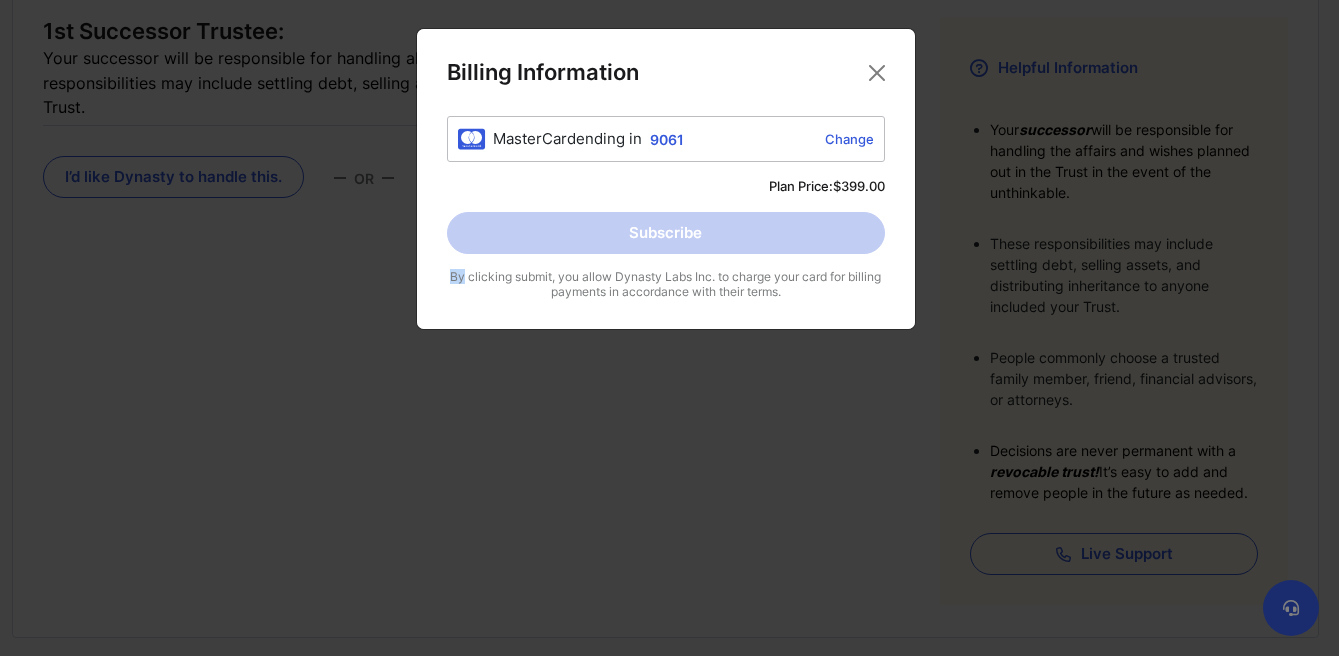click on "Subscribe" at bounding box center [666, 233] 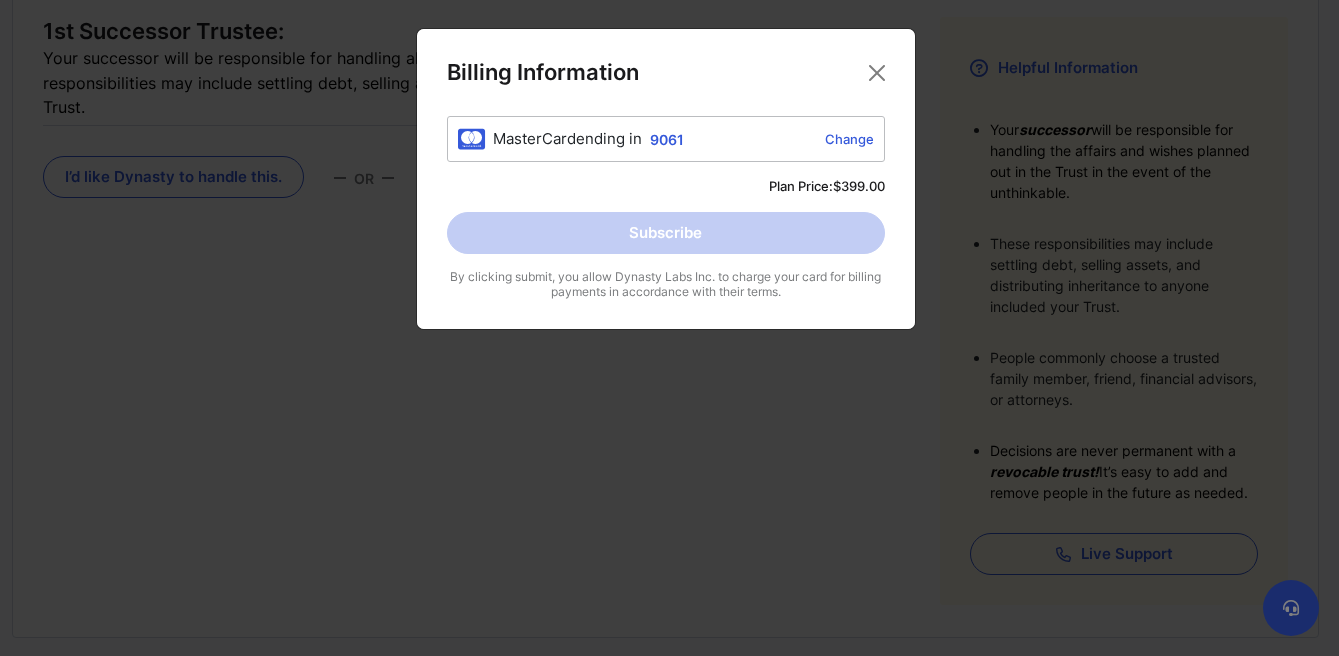 click on "Subscribe" at bounding box center [666, 233] 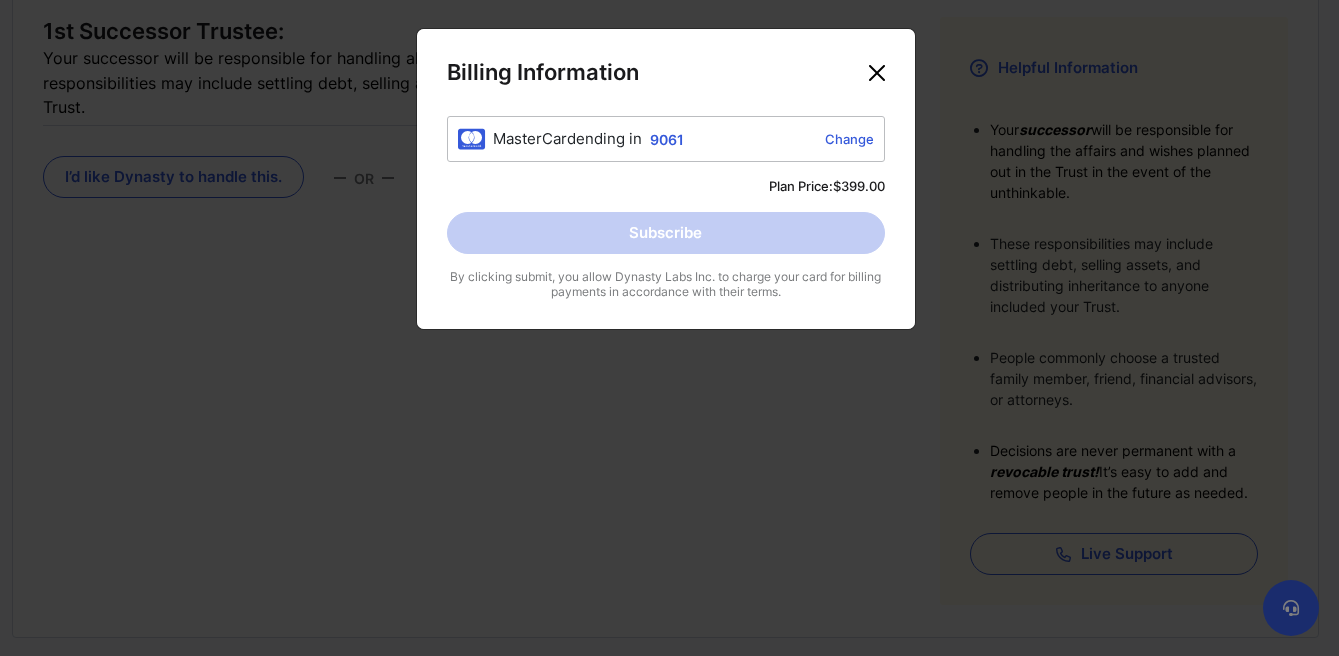 click at bounding box center [877, 73] 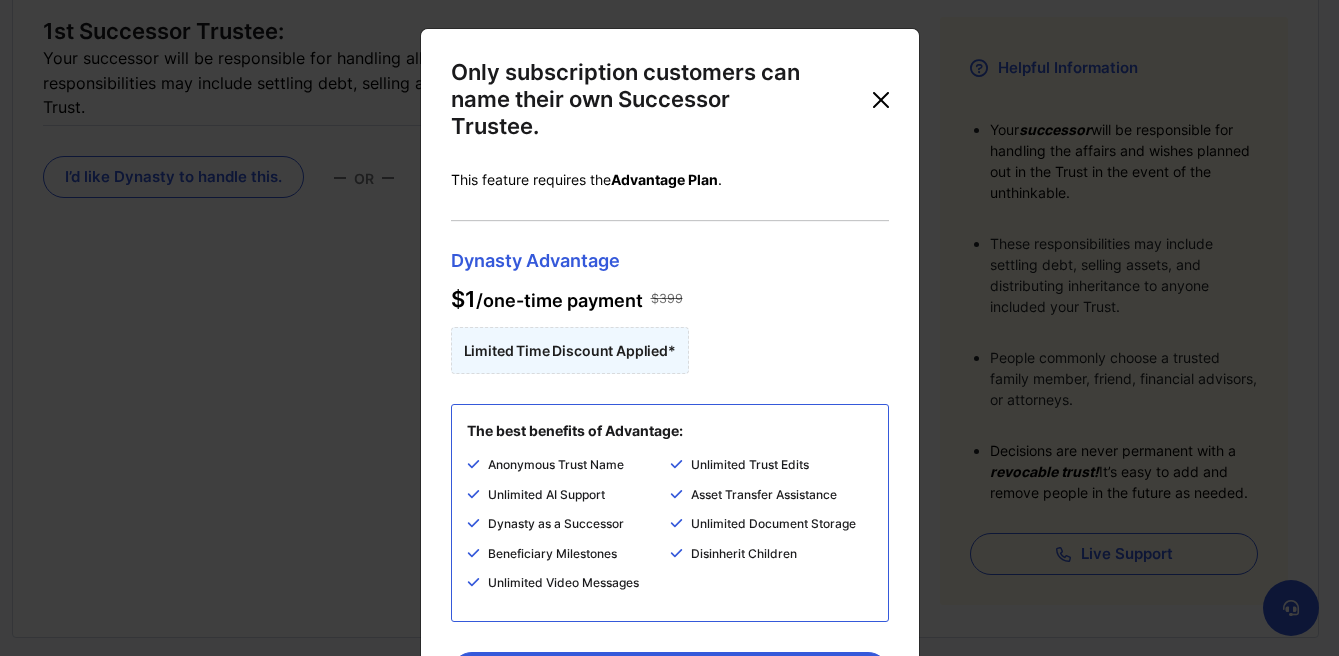 click at bounding box center [881, 100] 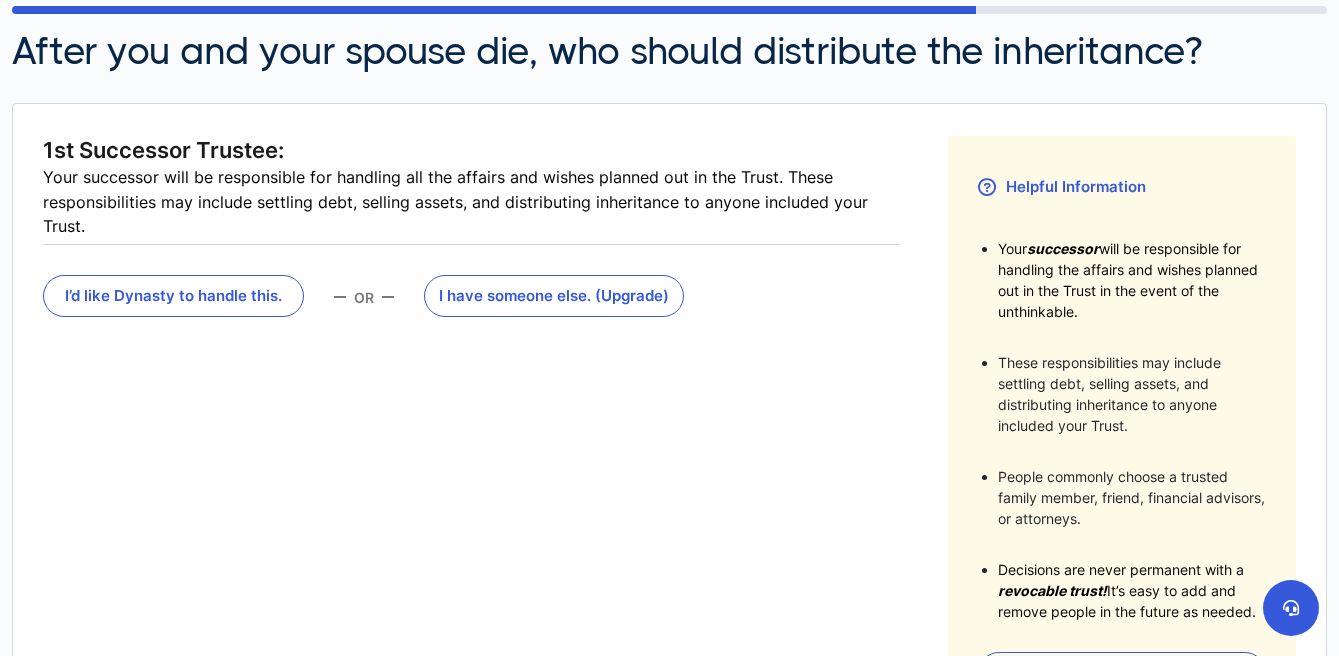 scroll, scrollTop: 211, scrollLeft: 0, axis: vertical 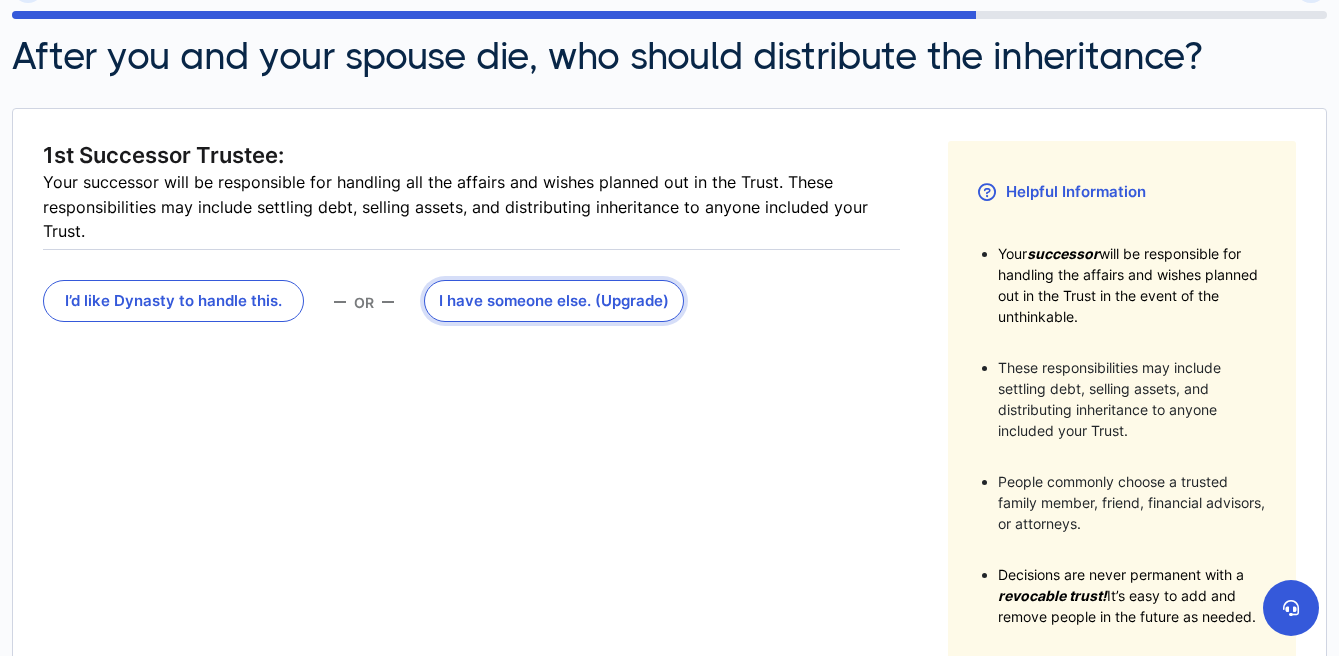 click on "I have someone else . (Upgrade)" at bounding box center [554, 301] 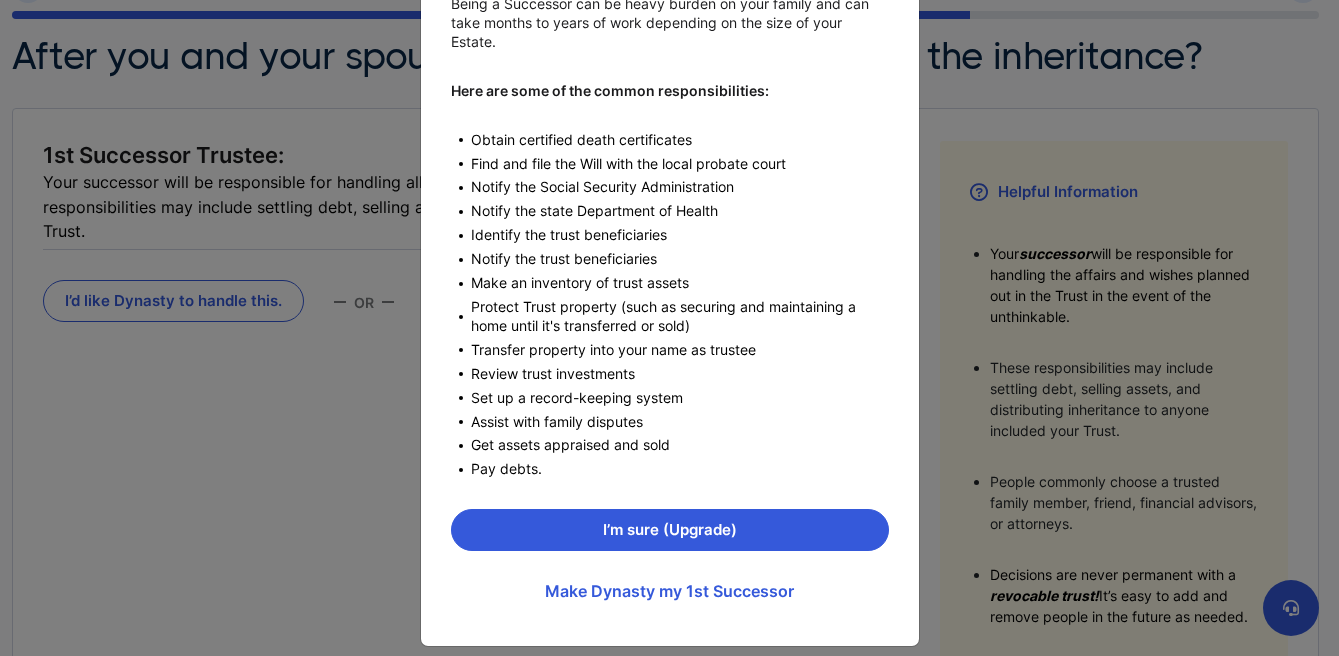 scroll, scrollTop: 256, scrollLeft: 0, axis: vertical 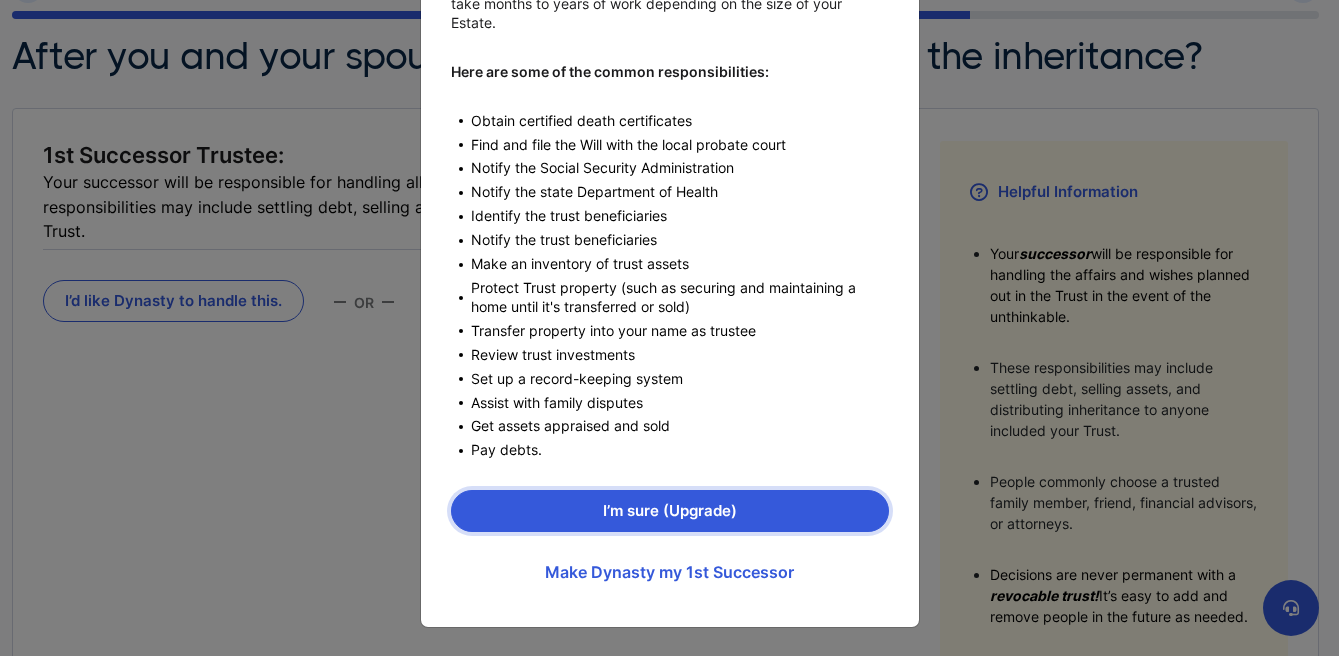 click on "I’m sure (Upgrade)" at bounding box center [670, 511] 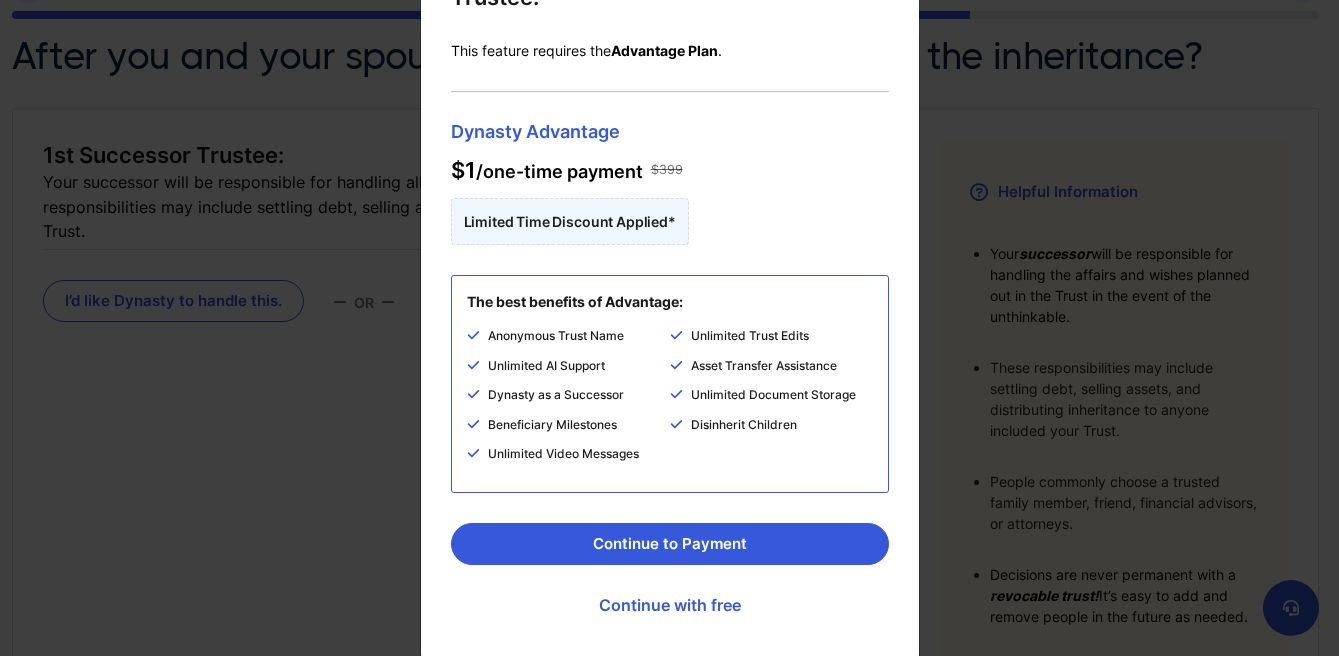 scroll, scrollTop: 163, scrollLeft: 0, axis: vertical 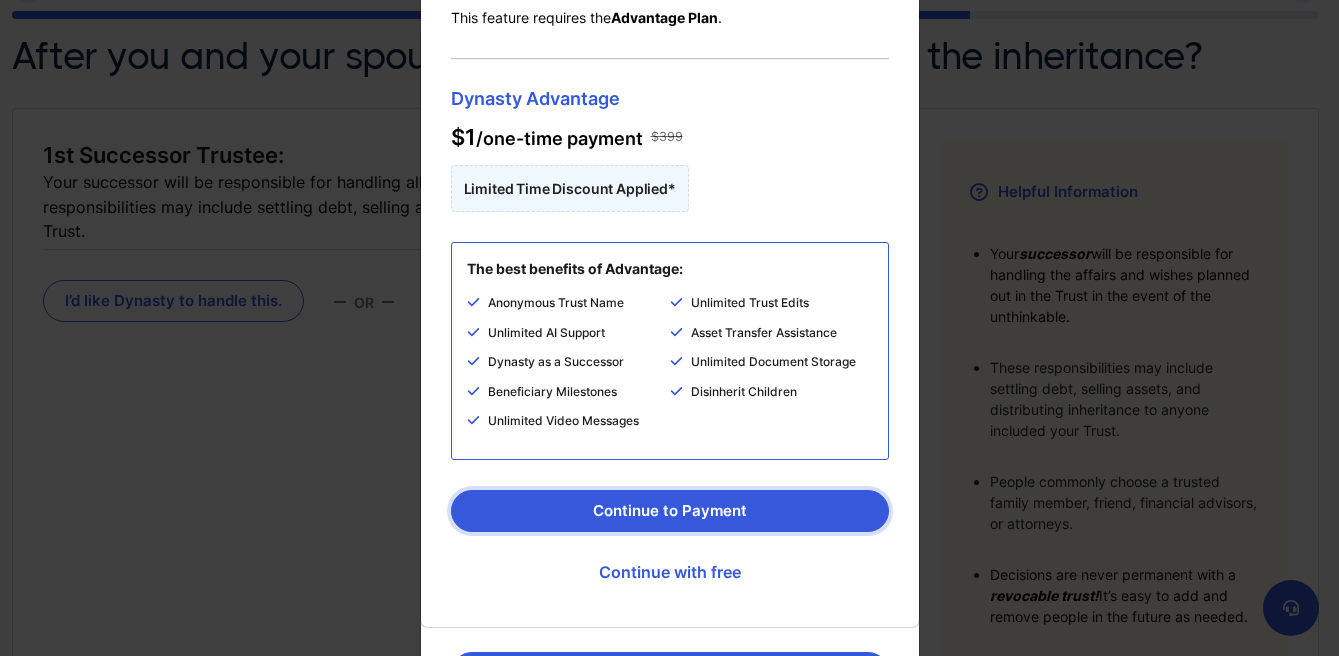 click on "Continue to Payment" at bounding box center (670, 511) 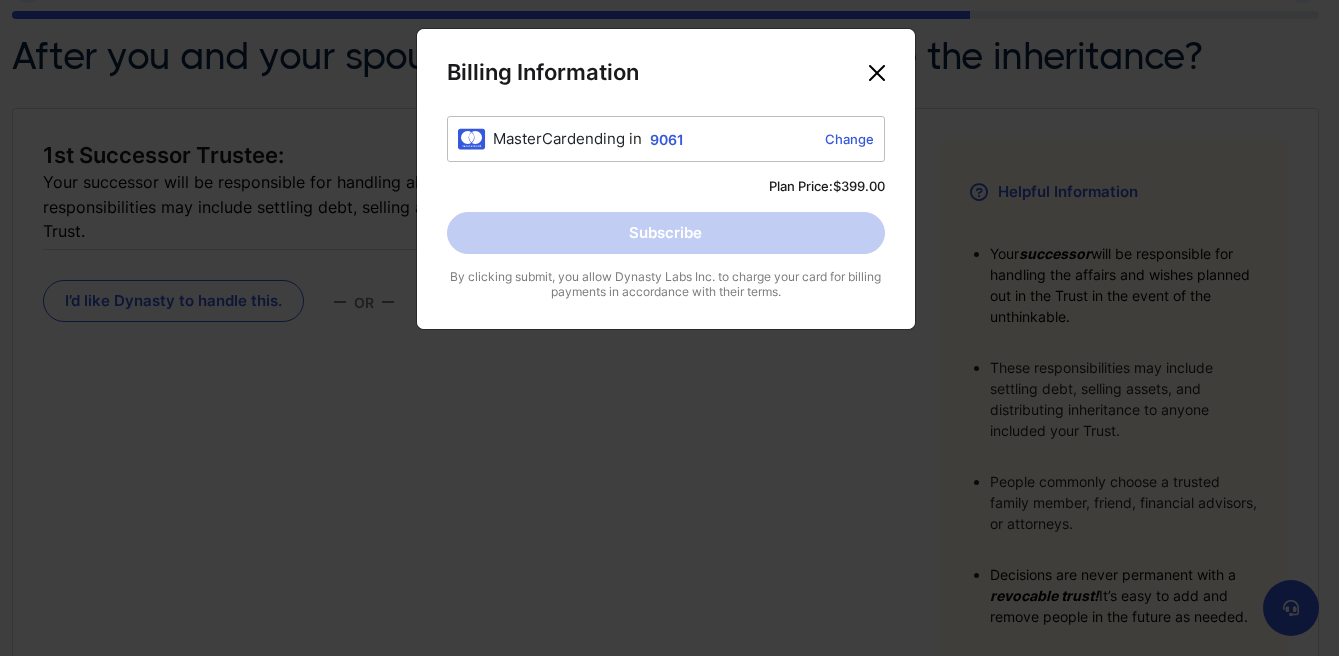 click at bounding box center [877, 73] 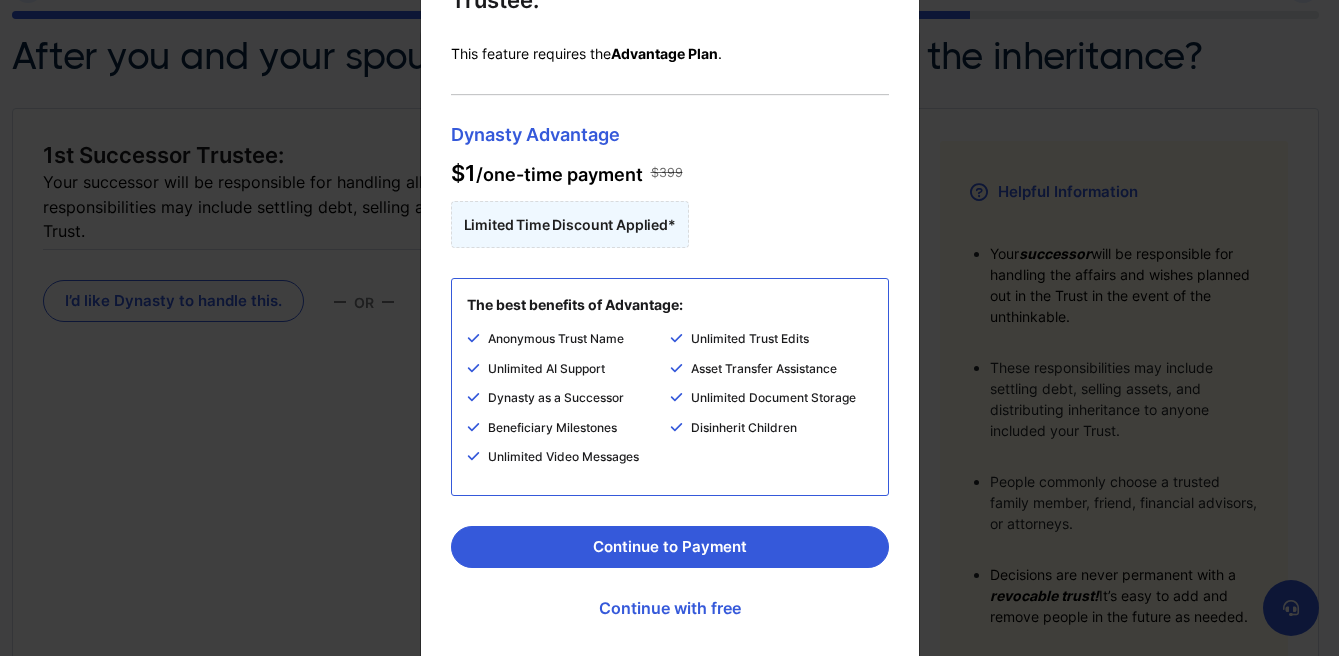 scroll, scrollTop: 163, scrollLeft: 0, axis: vertical 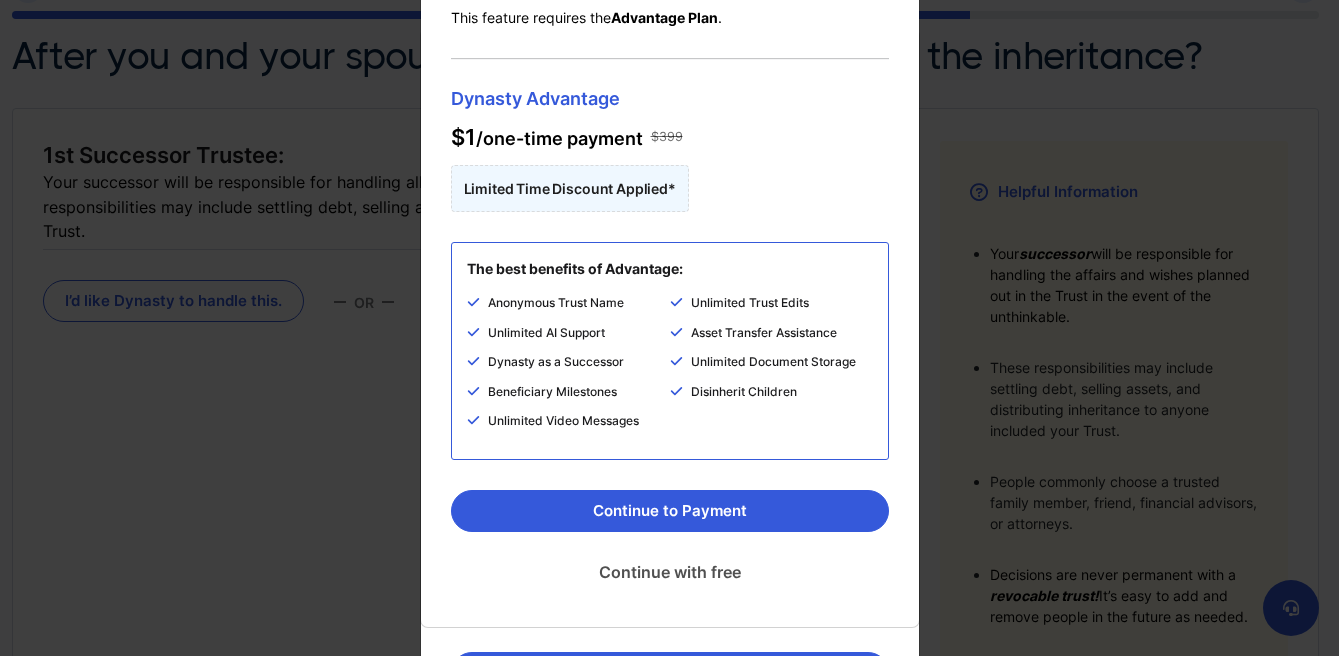 click on "Continue with free" at bounding box center (670, 572) 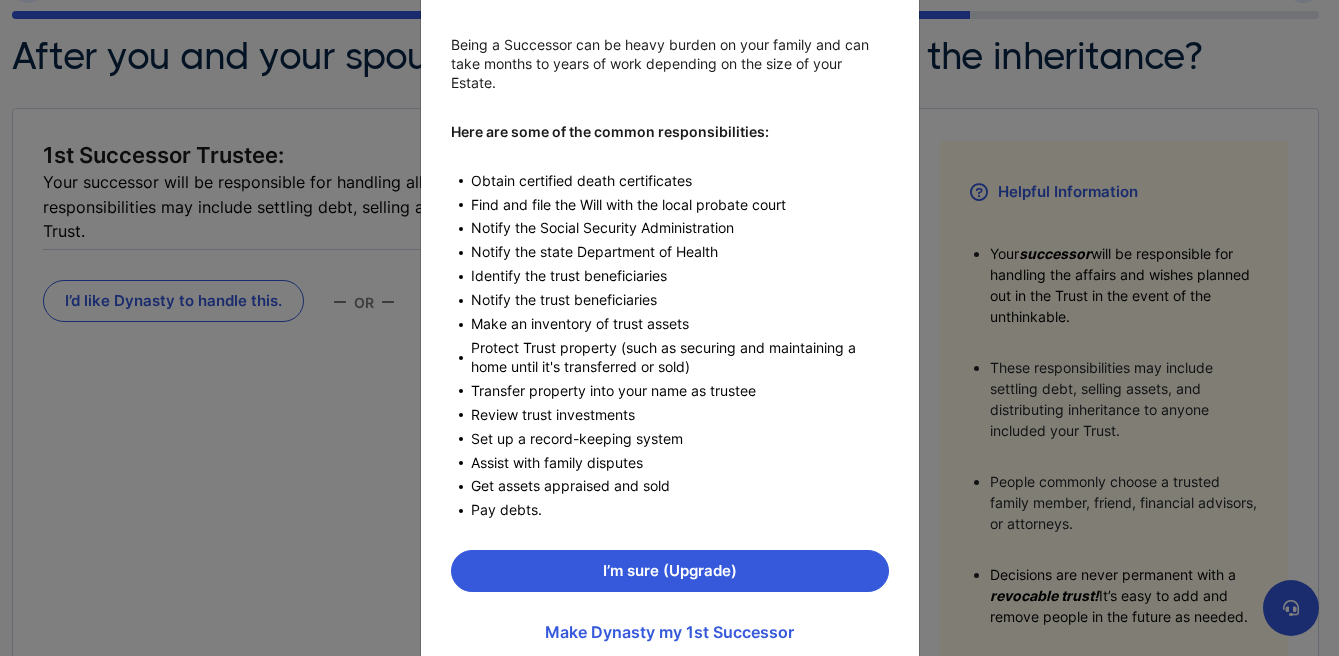 scroll, scrollTop: 256, scrollLeft: 0, axis: vertical 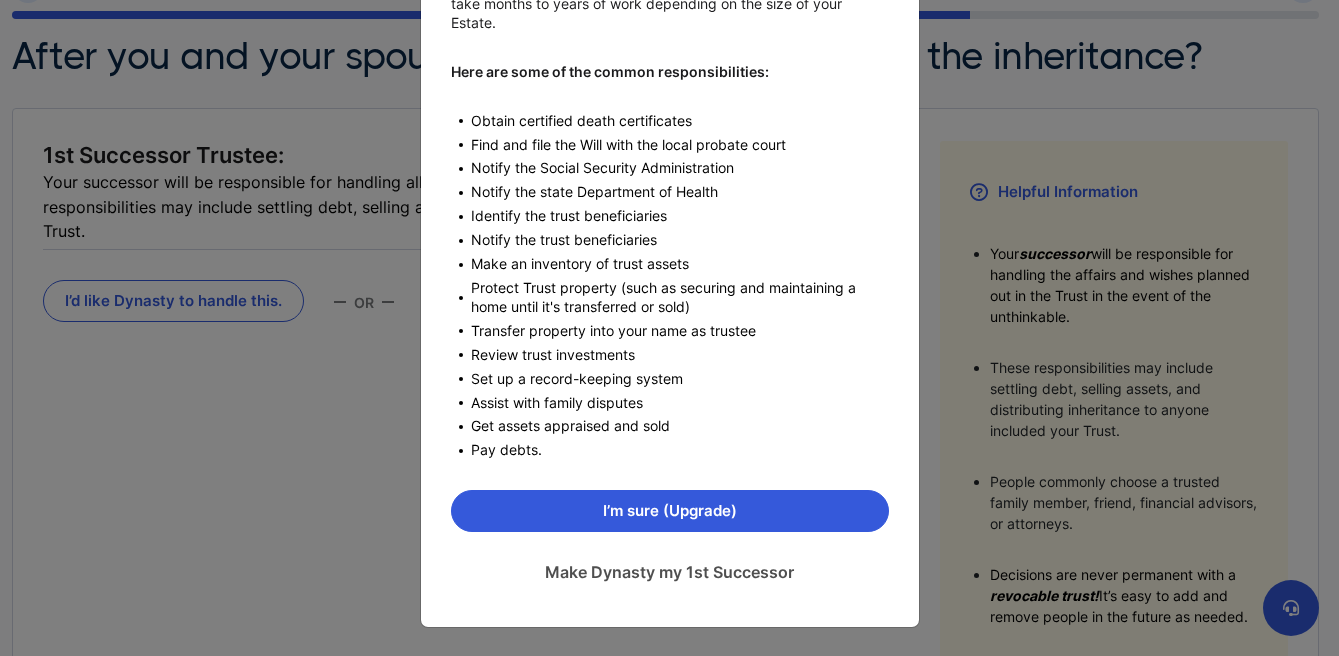 click on "Make Dynasty my 1st Successor" at bounding box center [670, 572] 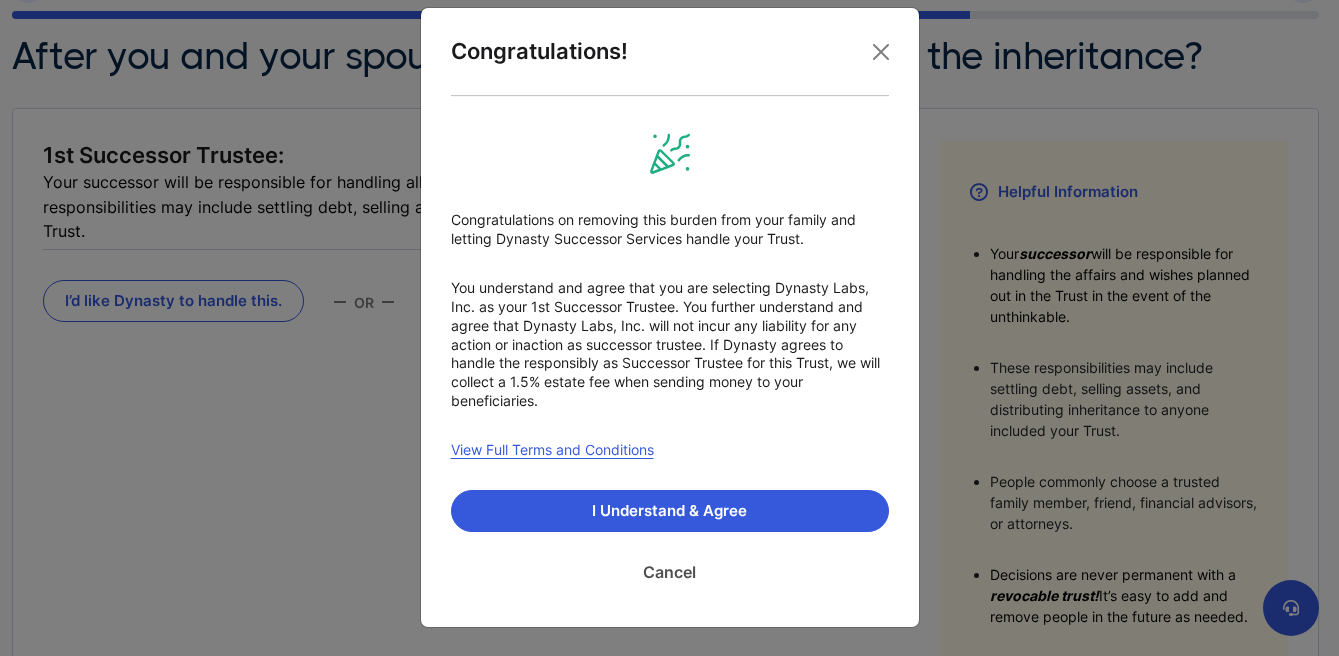 scroll, scrollTop: 21, scrollLeft: 0, axis: vertical 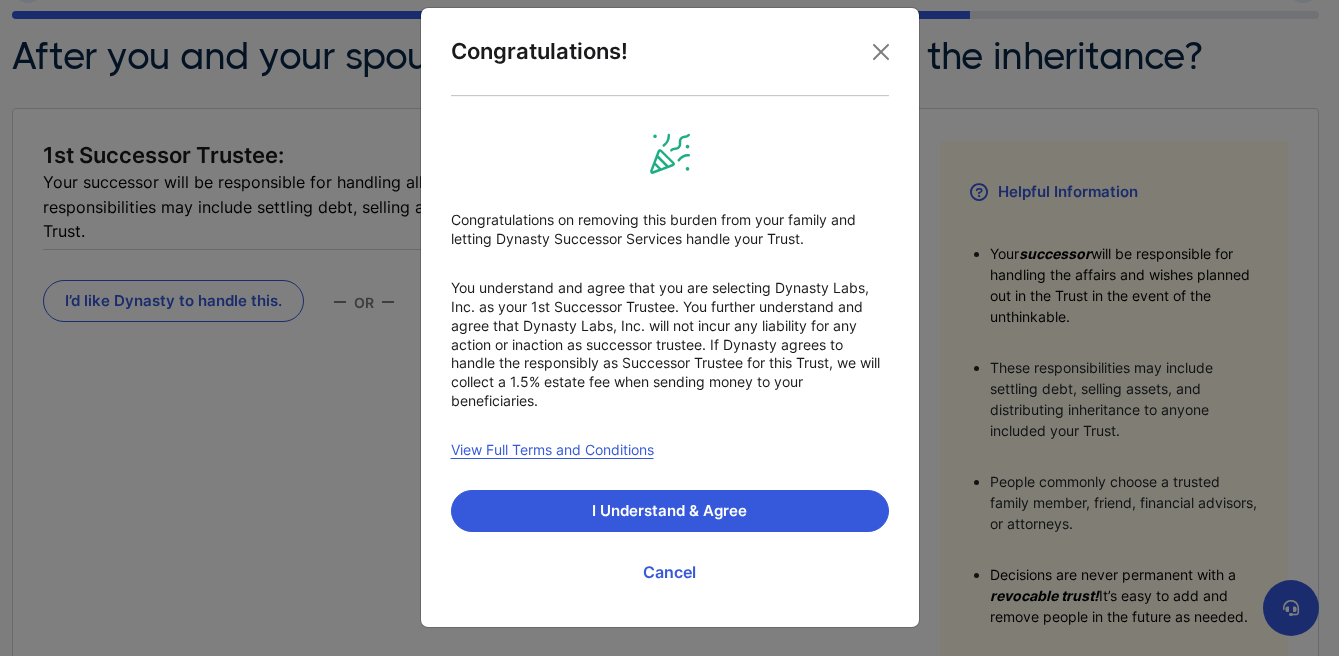 click on "View Full Terms and Conditions" at bounding box center (552, 450) 